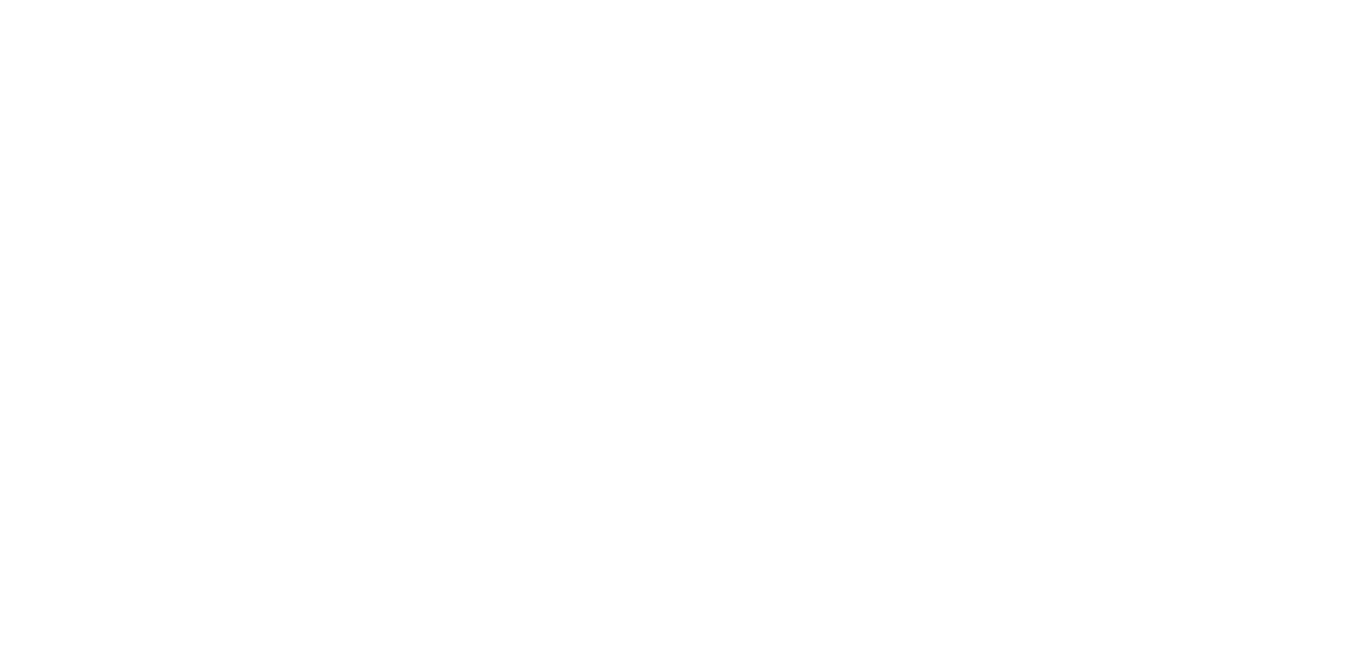 scroll, scrollTop: 0, scrollLeft: 0, axis: both 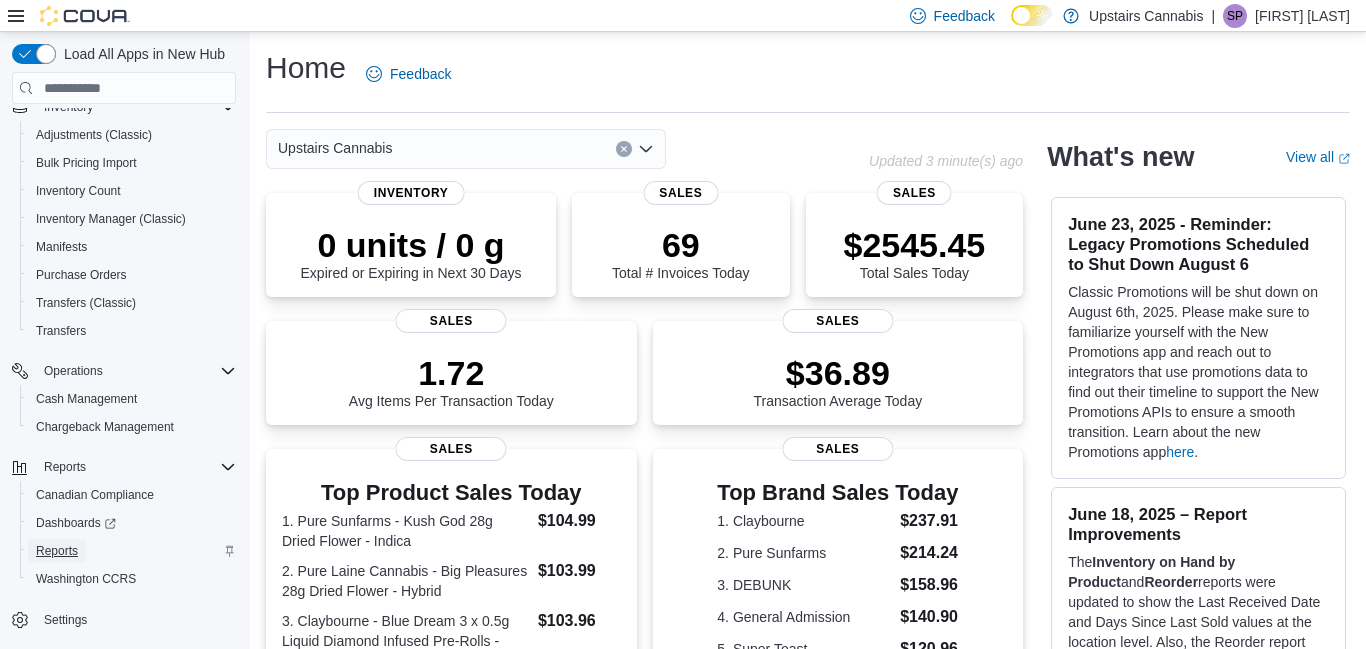 click on "Reports" at bounding box center (57, 551) 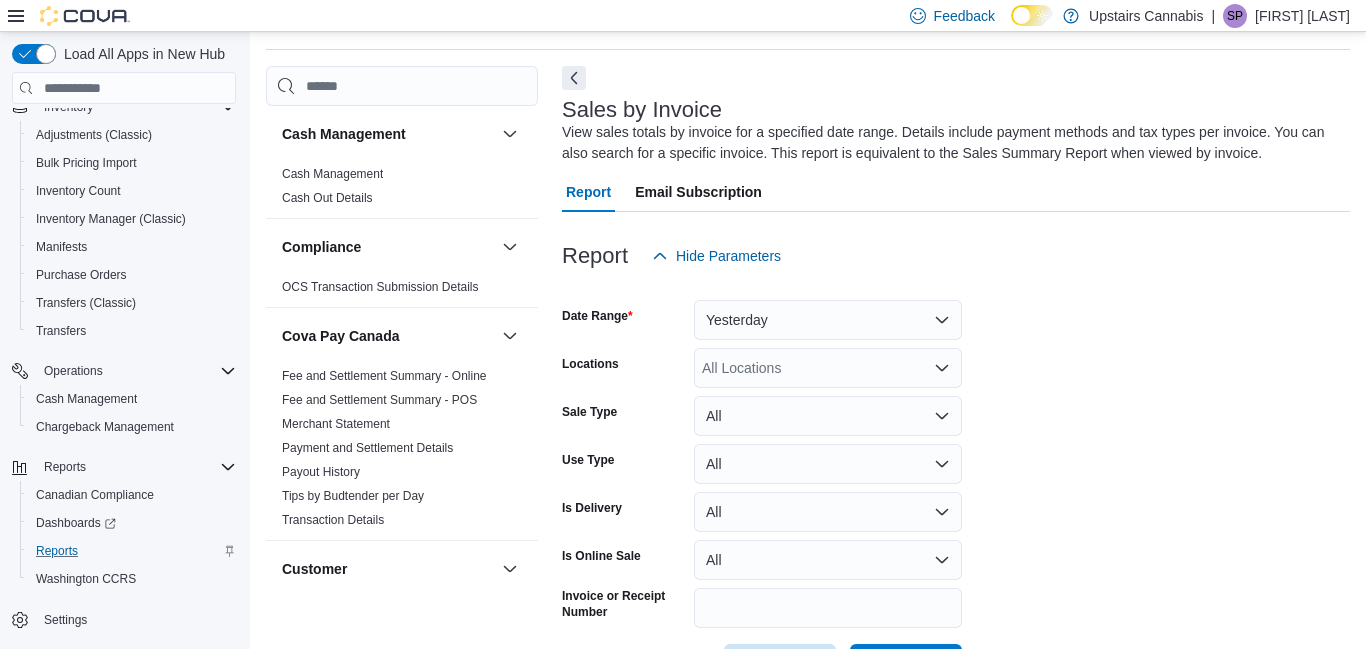 scroll, scrollTop: 66, scrollLeft: 0, axis: vertical 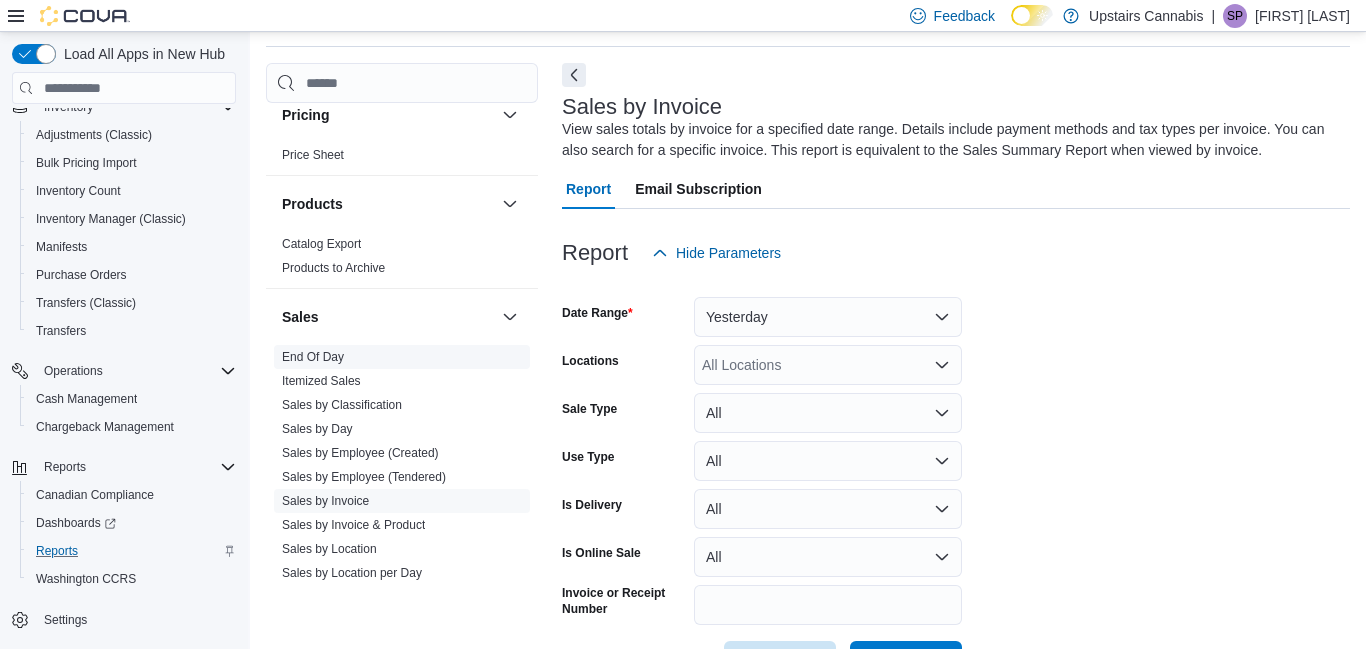 click on "End Of Day" at bounding box center (313, 357) 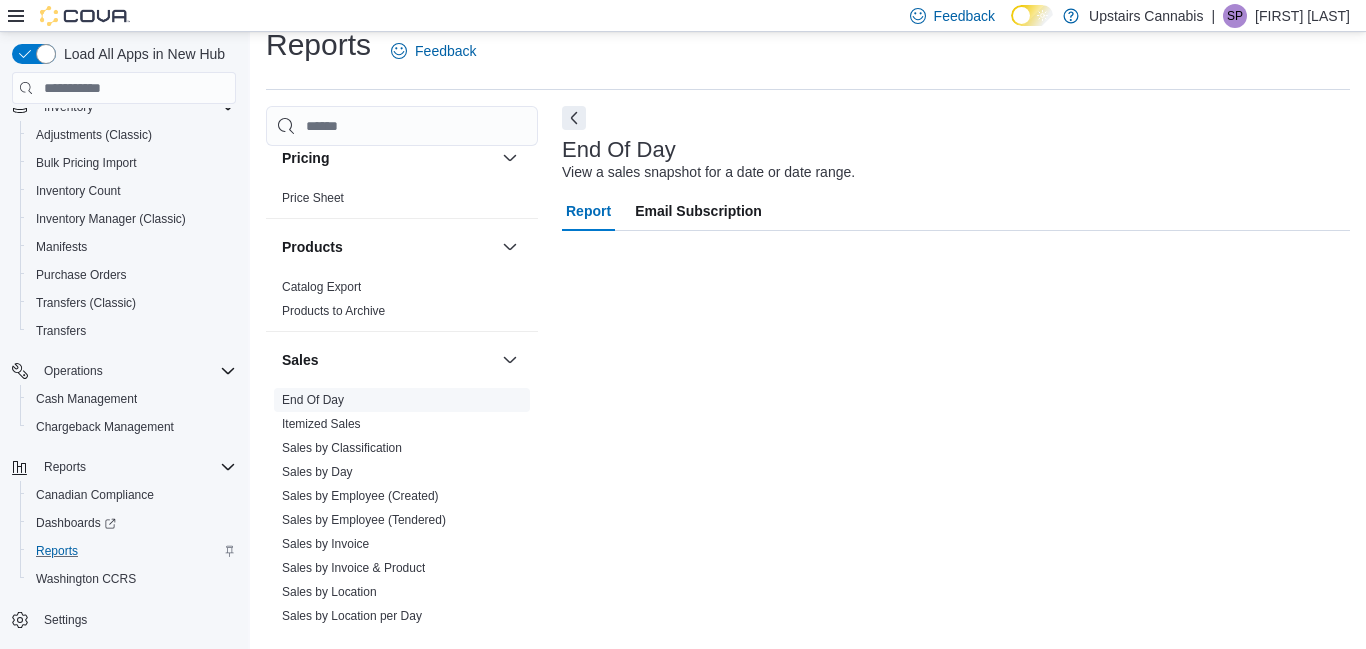 scroll, scrollTop: 22, scrollLeft: 0, axis: vertical 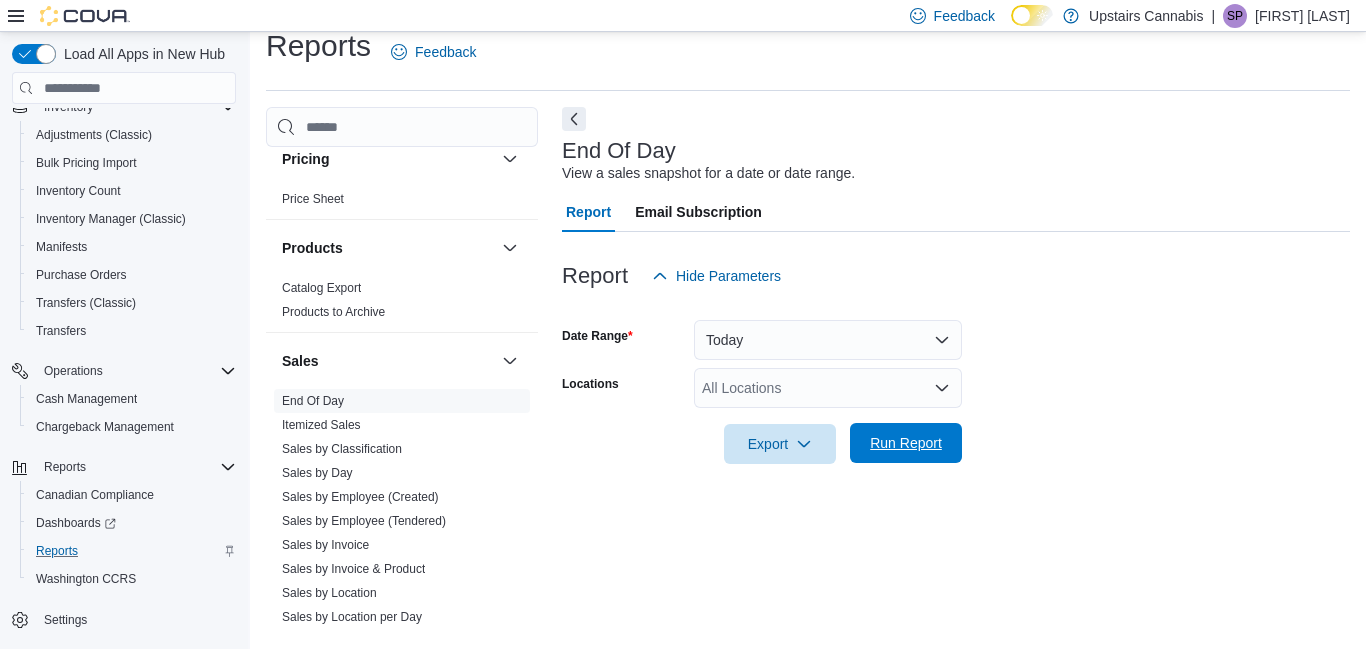 click on "Run Report" at bounding box center [906, 443] 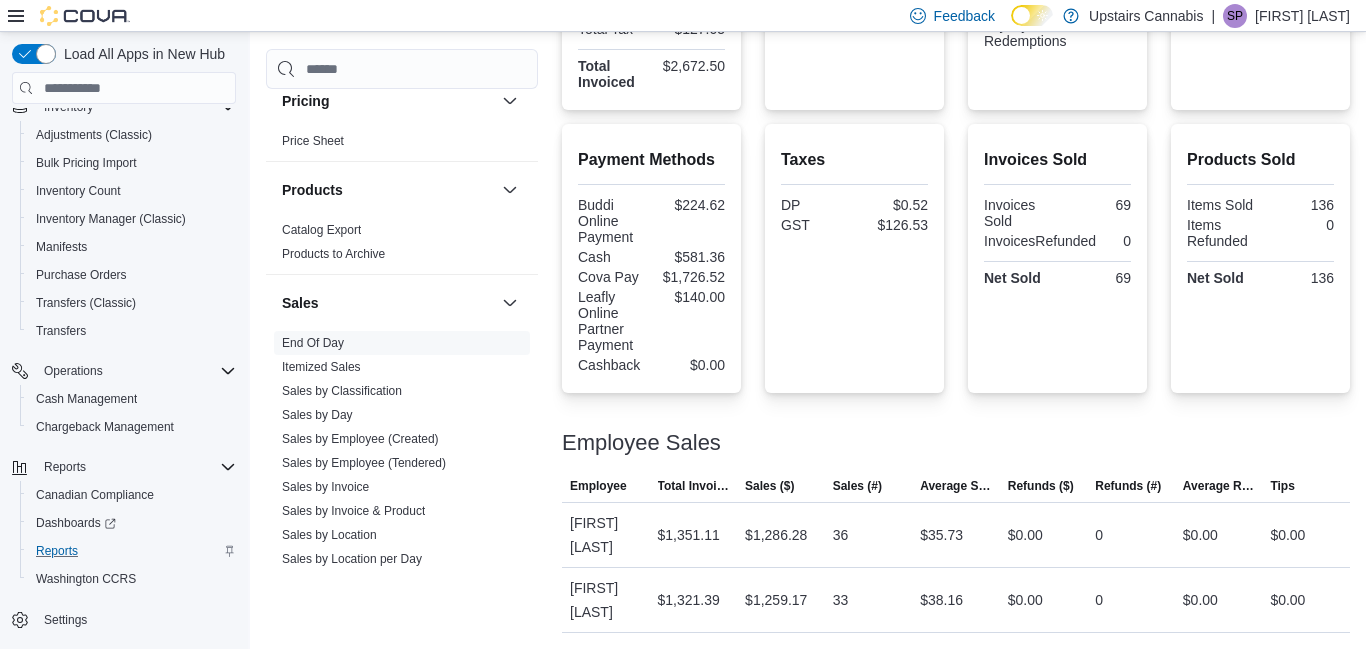scroll, scrollTop: 0, scrollLeft: 0, axis: both 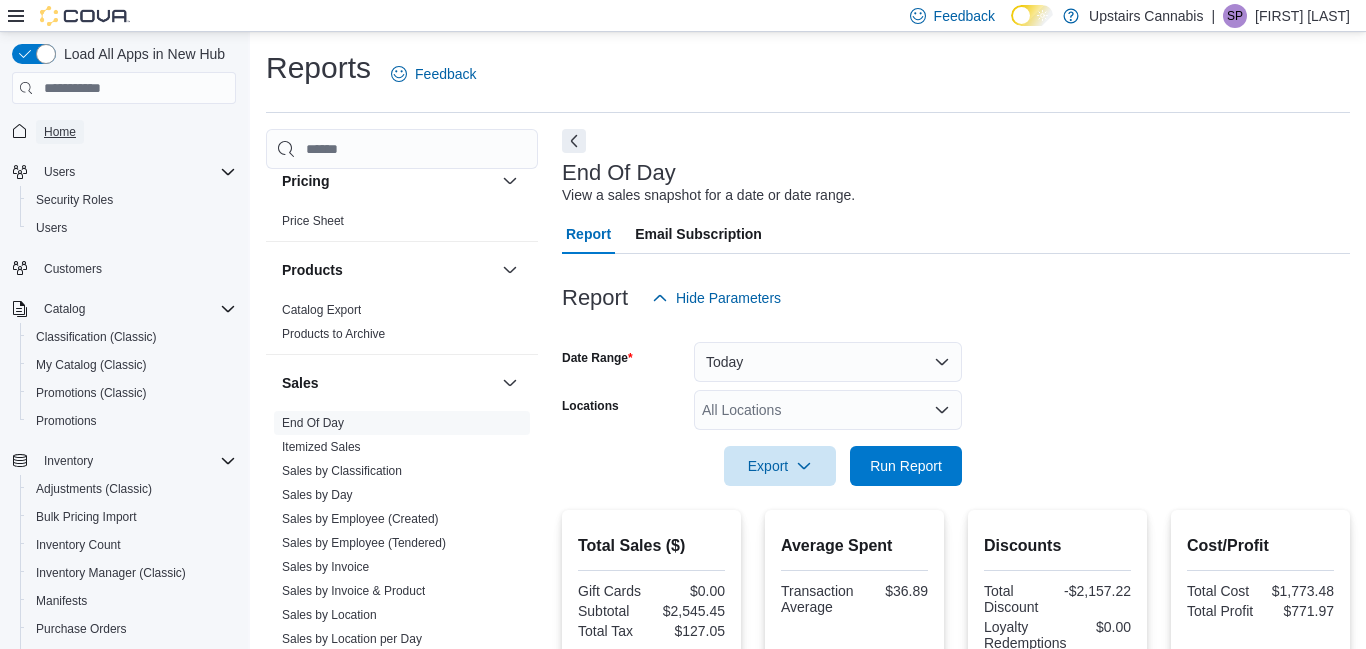 click on "Home" at bounding box center [60, 132] 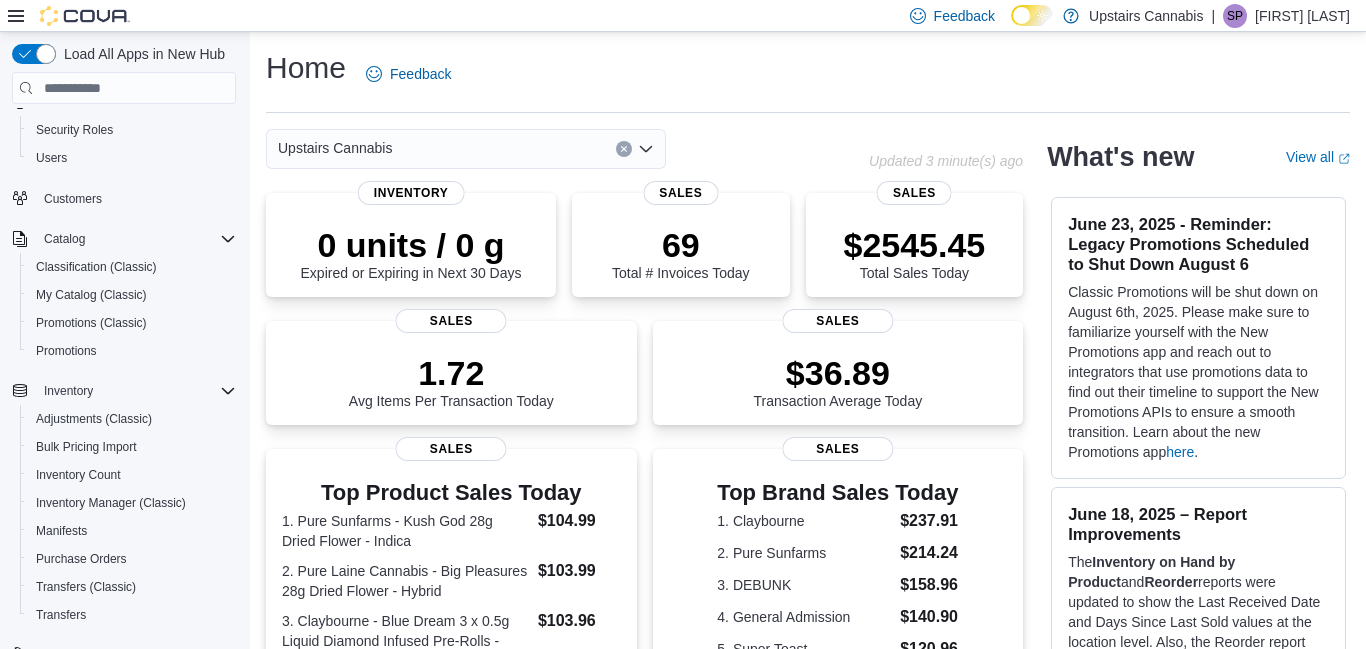 scroll, scrollTop: 74, scrollLeft: 0, axis: vertical 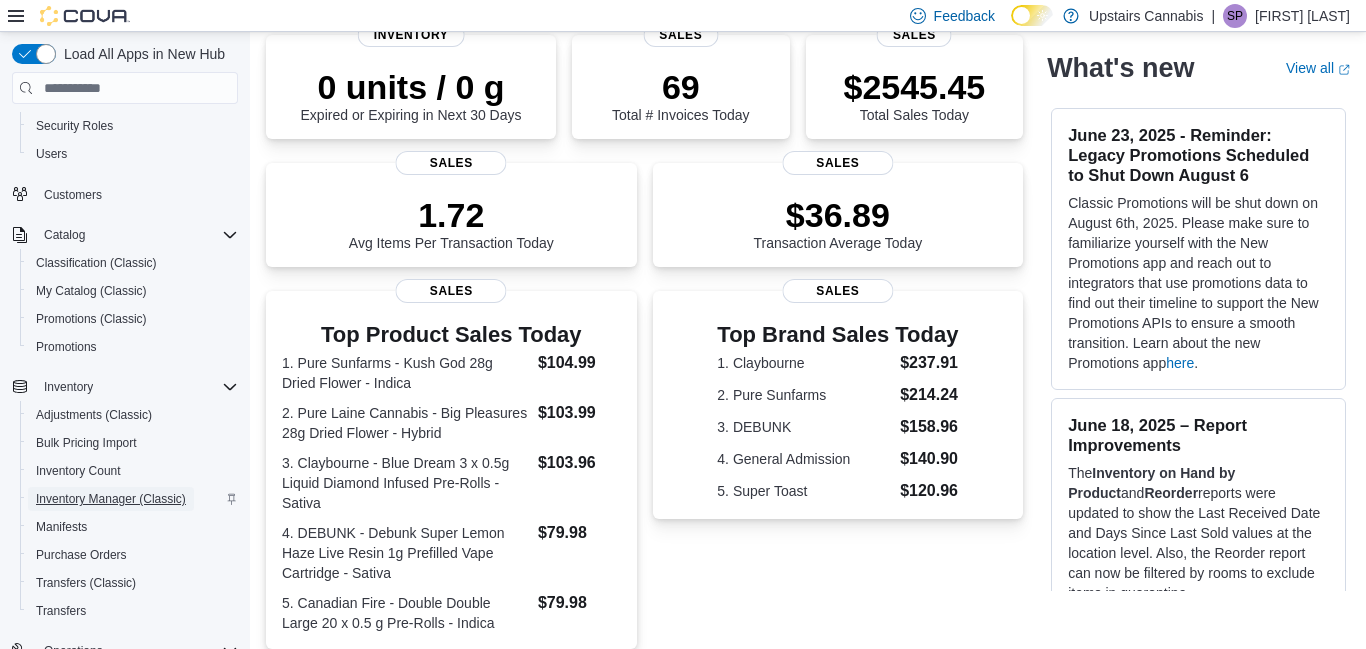 click on "Inventory Manager (Classic)" at bounding box center [111, 499] 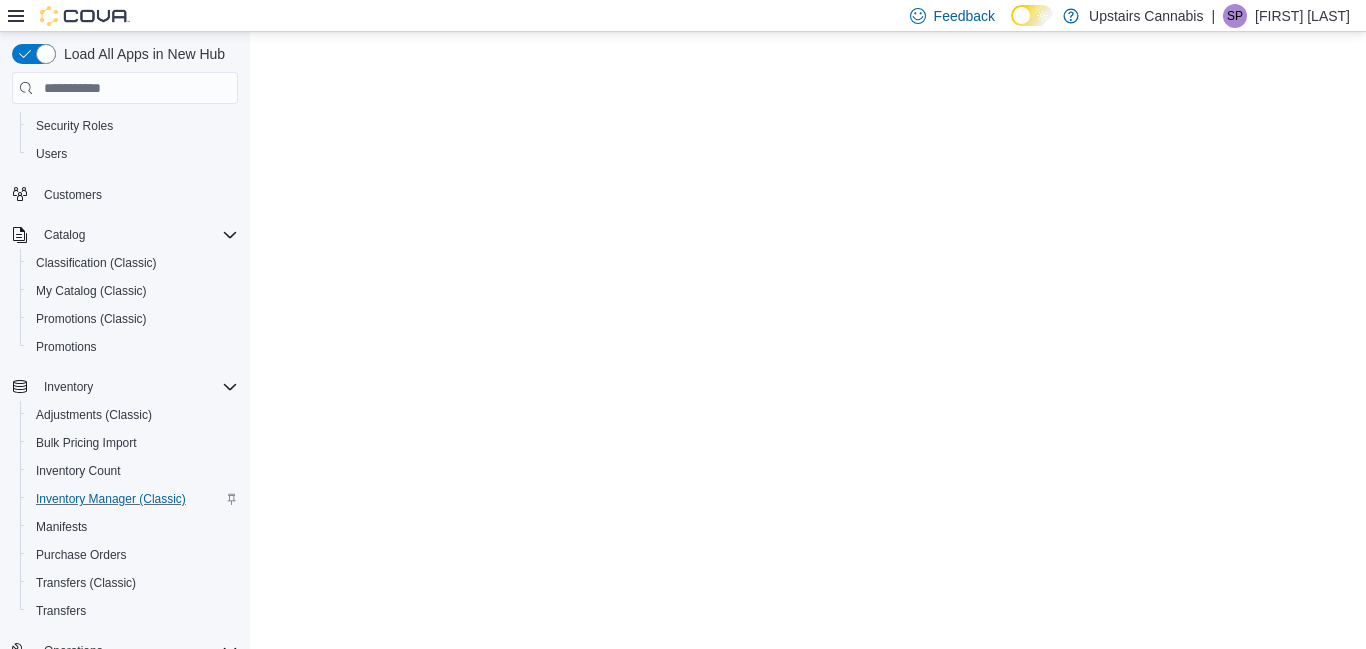 scroll, scrollTop: 0, scrollLeft: 0, axis: both 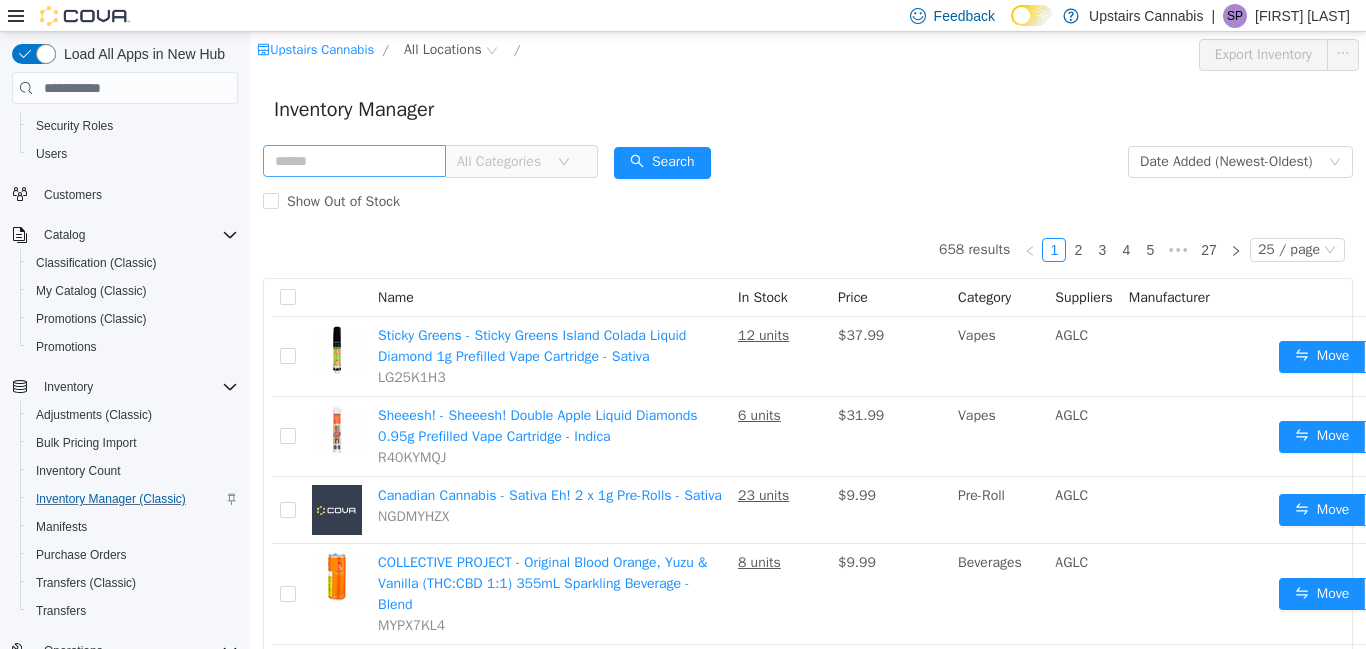 click at bounding box center [354, 161] 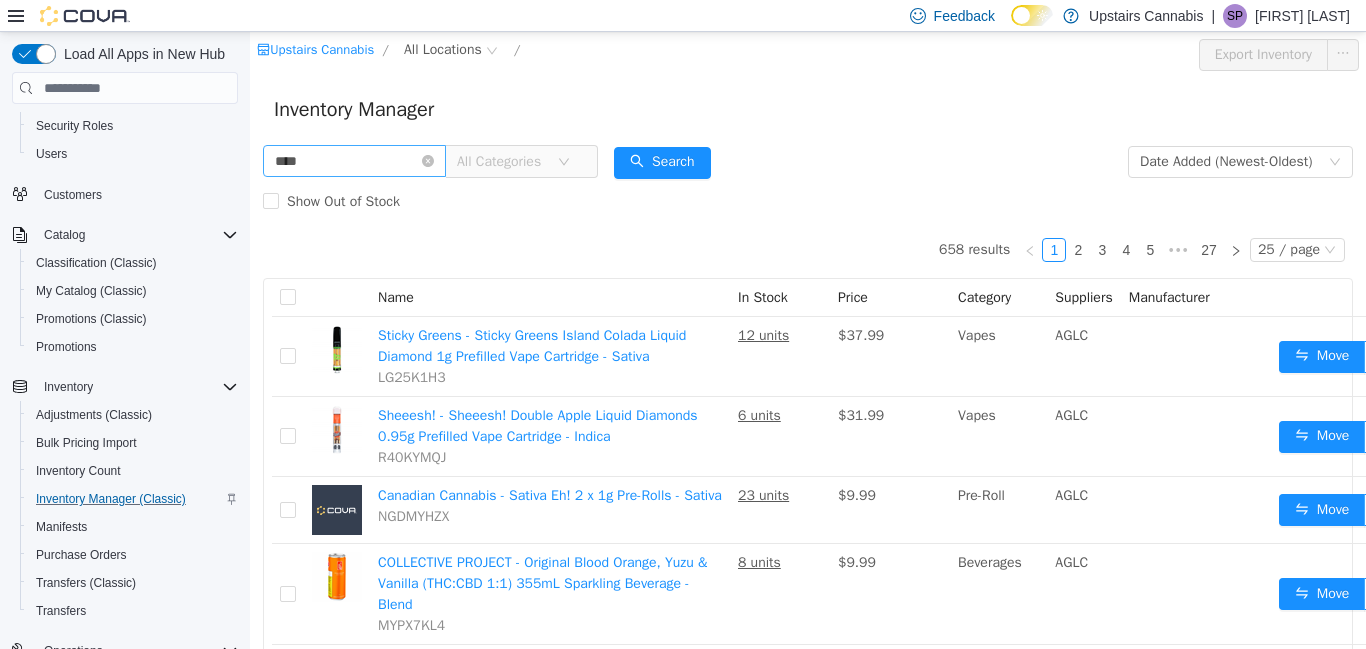 type on "****" 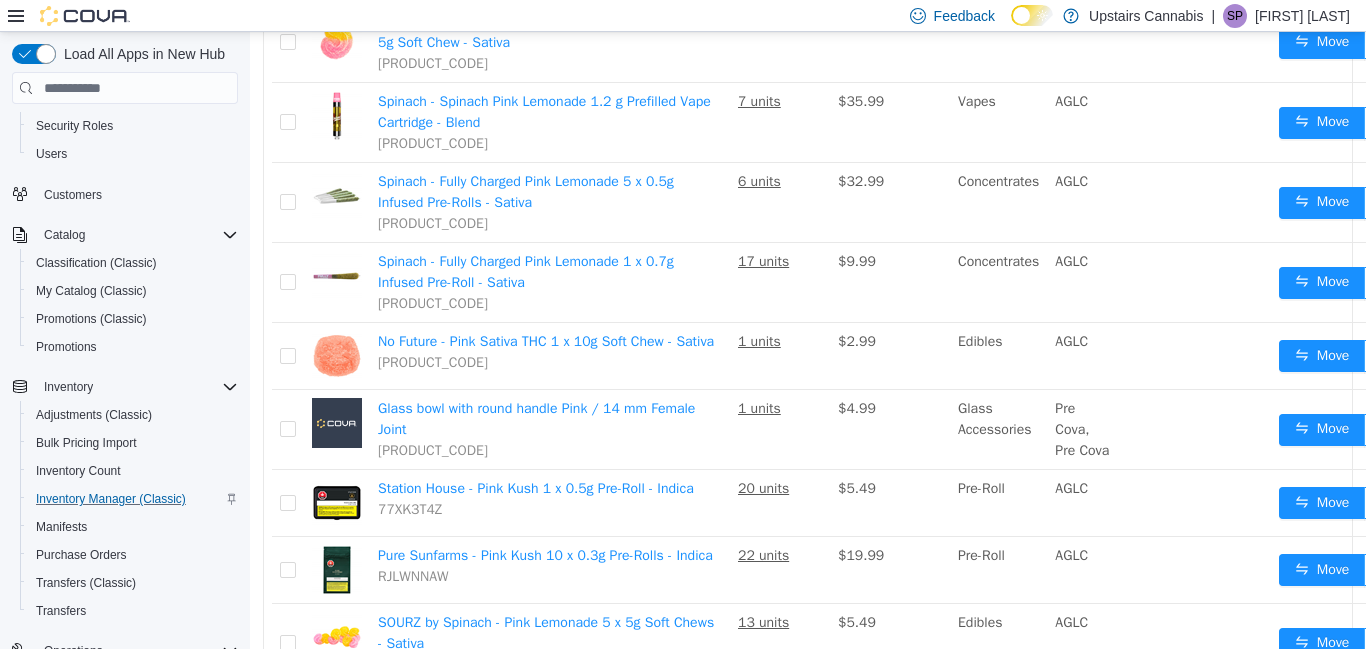 scroll, scrollTop: 479, scrollLeft: 0, axis: vertical 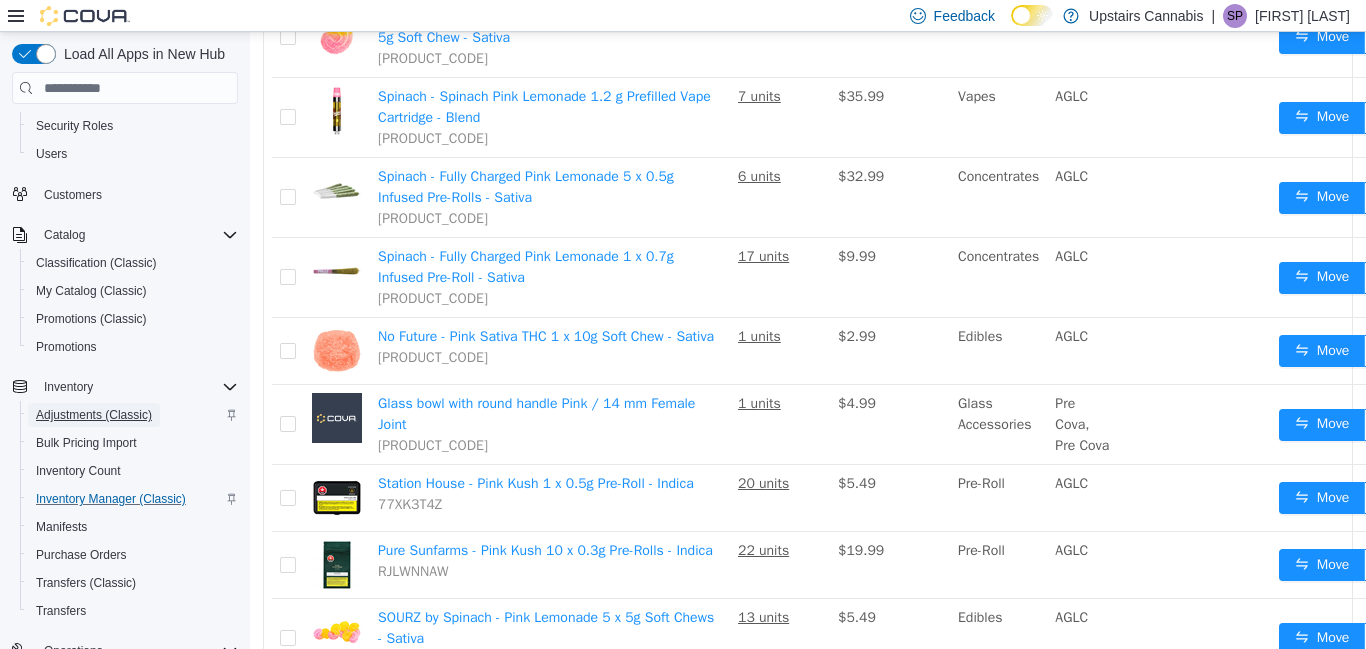 click on "Adjustments (Classic)" at bounding box center (94, 415) 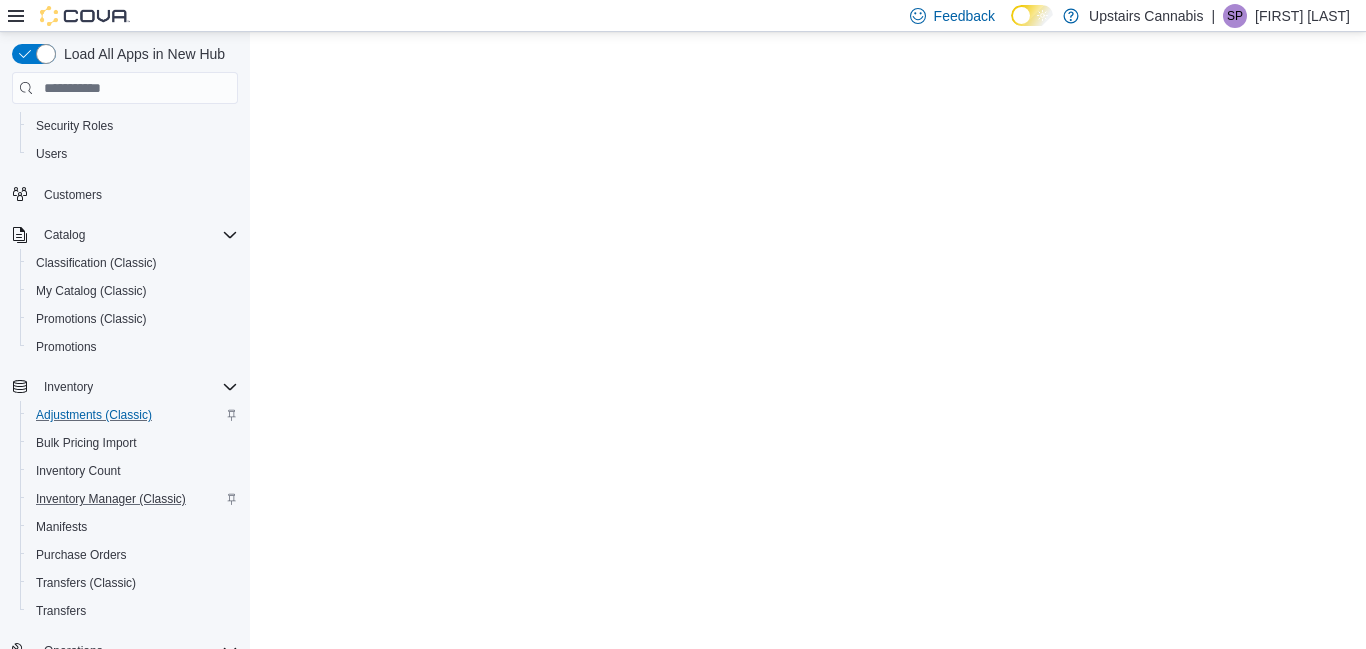 scroll, scrollTop: 0, scrollLeft: 0, axis: both 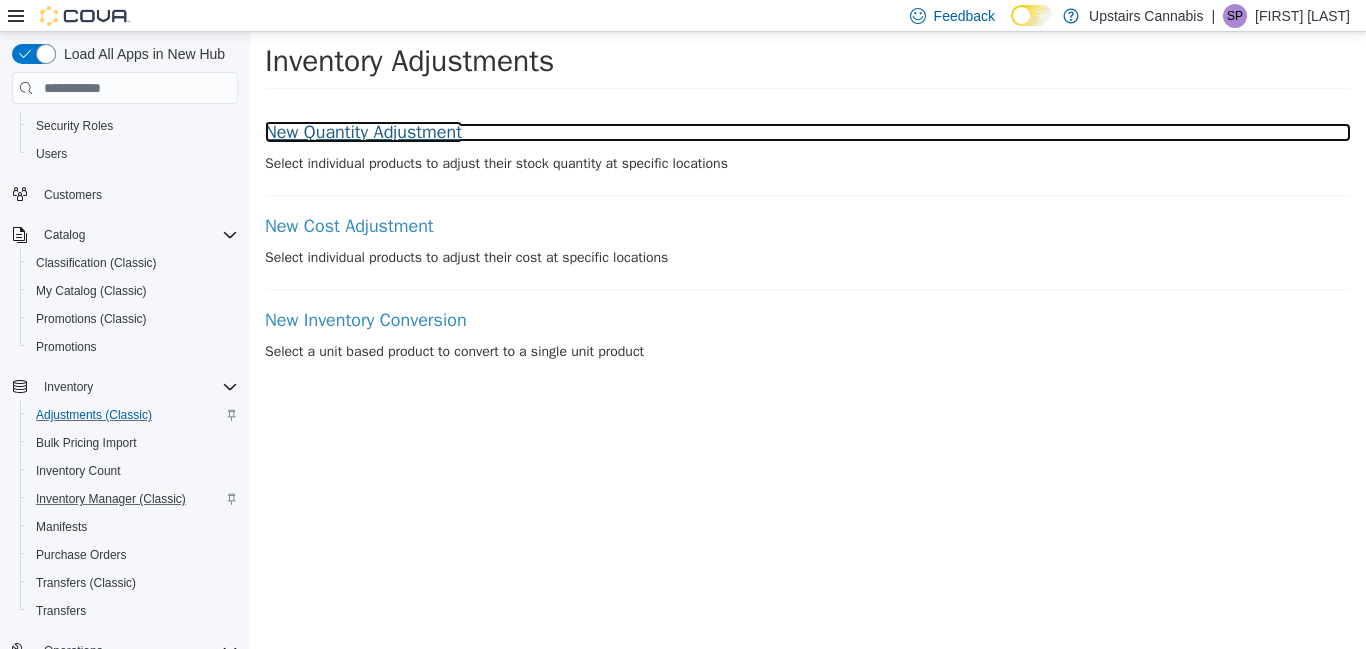 click on "New Quantity Adjustment" at bounding box center [808, 133] 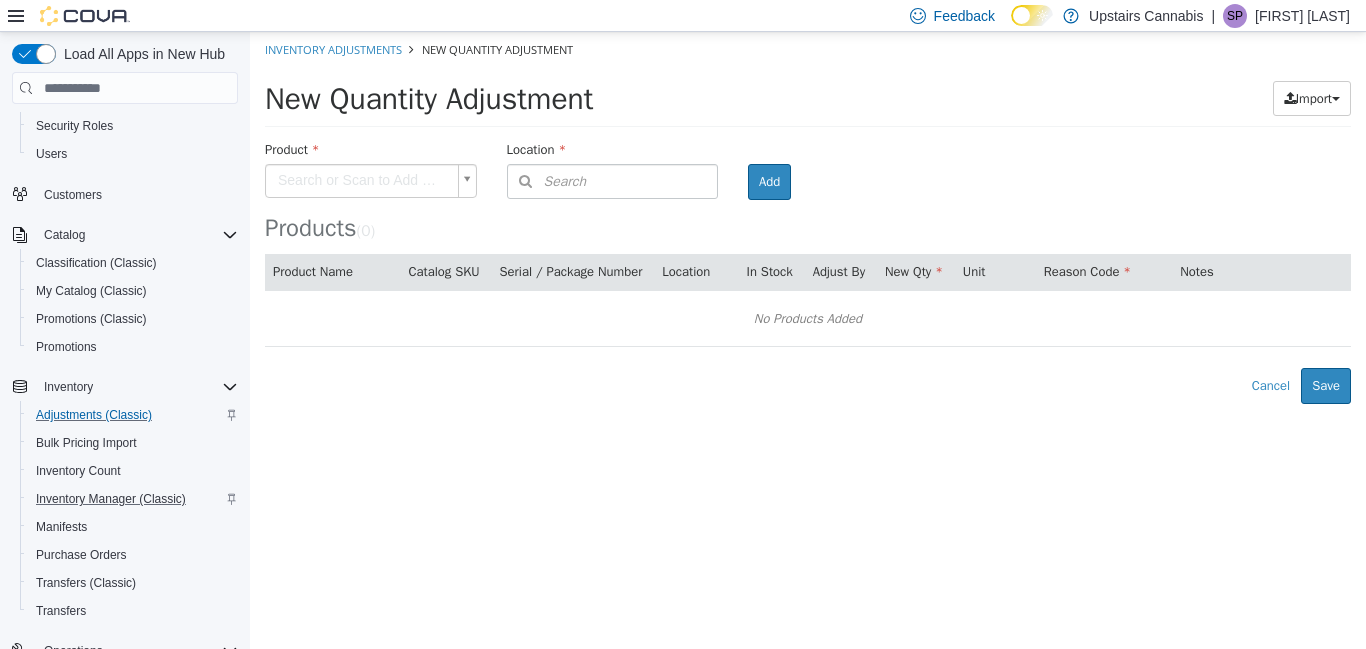 click on "×
Inventory Adjustments
New Quantity Adjustment
New Quantity Adjustment
Import  Inventory Export (.CSV) Package List (.TXT)
Product     Search or Scan to Add Product                             Location Search Type 3 or more characters or browse       Upstairs Cannabis     (1)         [POSTAL_CODE] [STREET_ADDRESS]         Room   Add Products  ( 0 ) Product Name Catalog SKU Serial / Package Number Location In Stock Adjust By New Qty Unit Reason Code Notes No Products Added Error saving adjustment please resolve the errors above. Cancel Save" at bounding box center [808, 218] 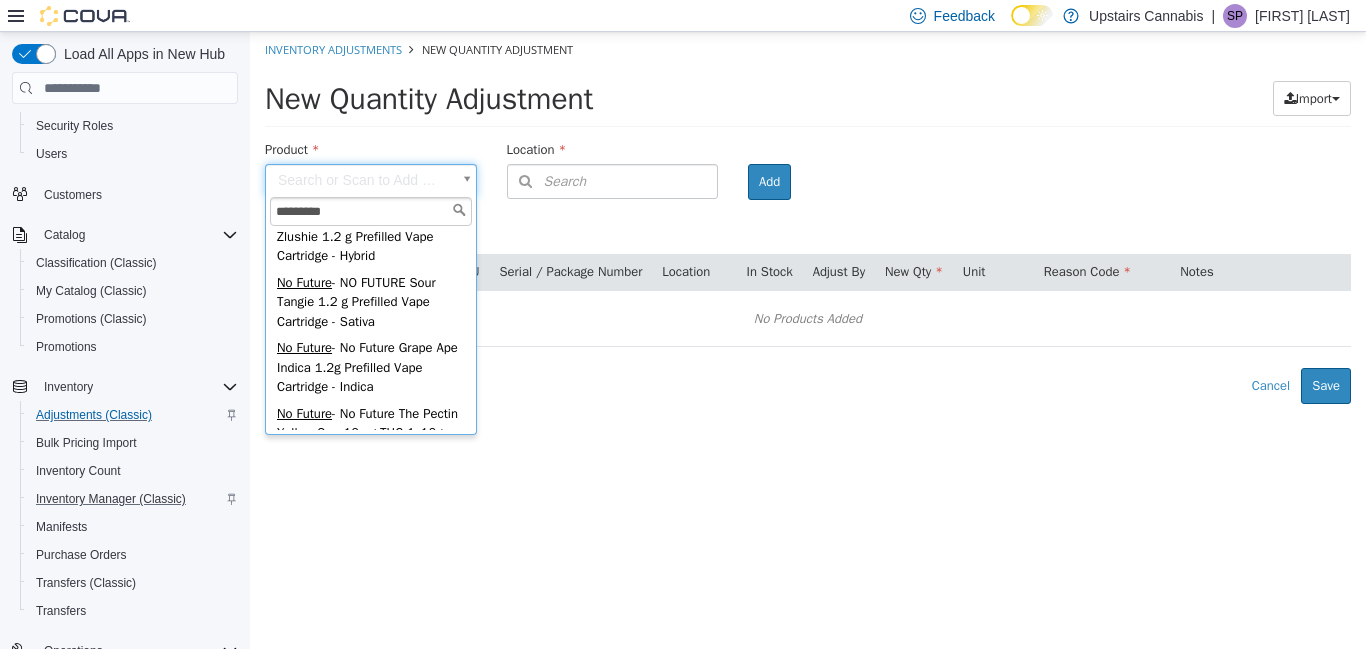 scroll, scrollTop: 420, scrollLeft: 0, axis: vertical 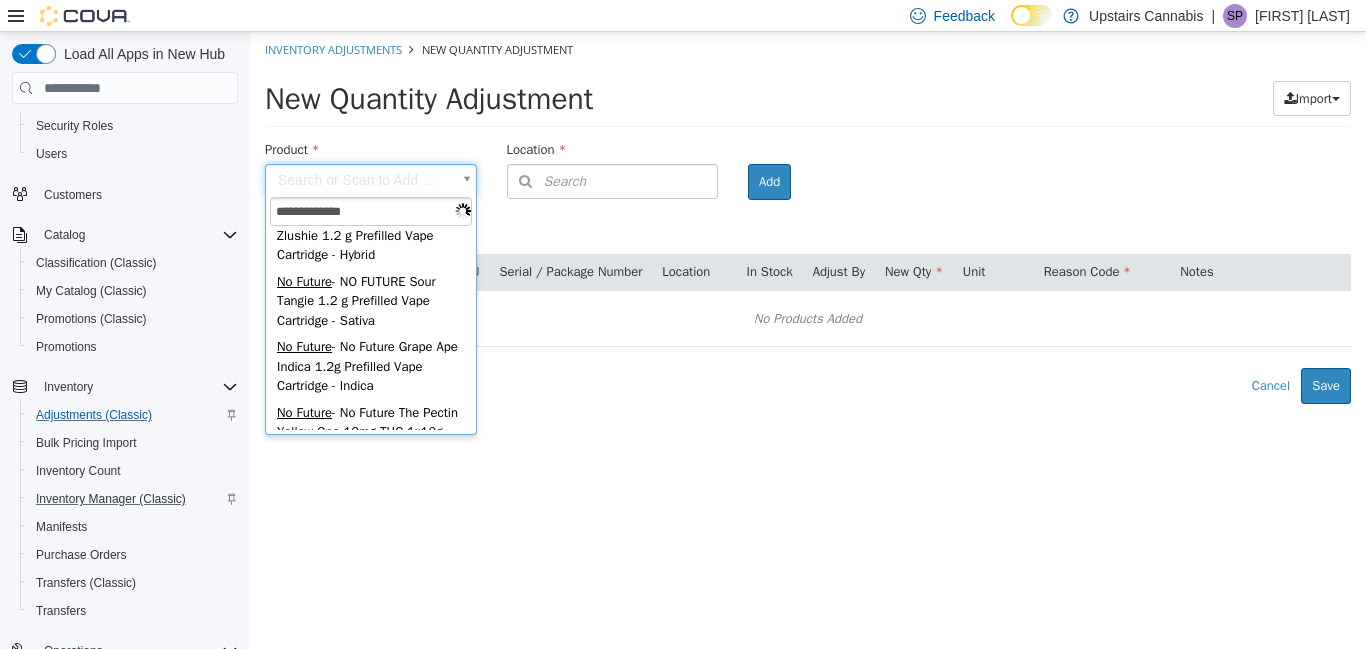 type on "**********" 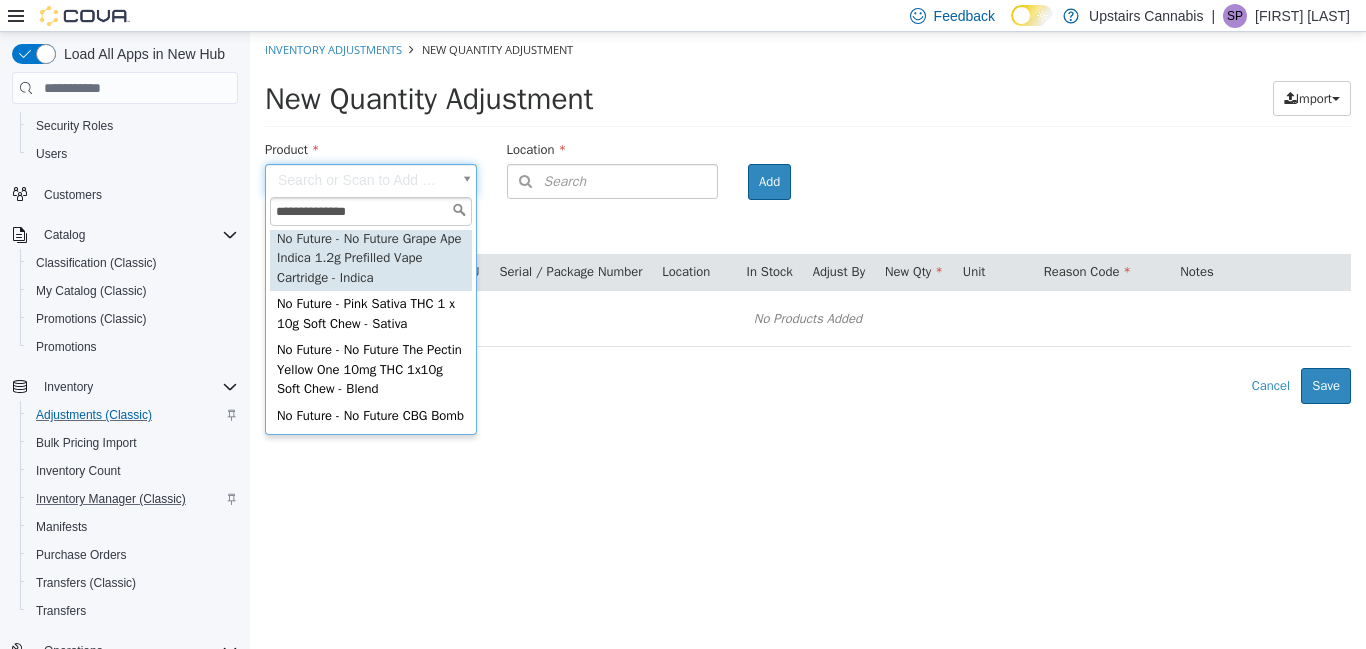 scroll, scrollTop: 556, scrollLeft: 0, axis: vertical 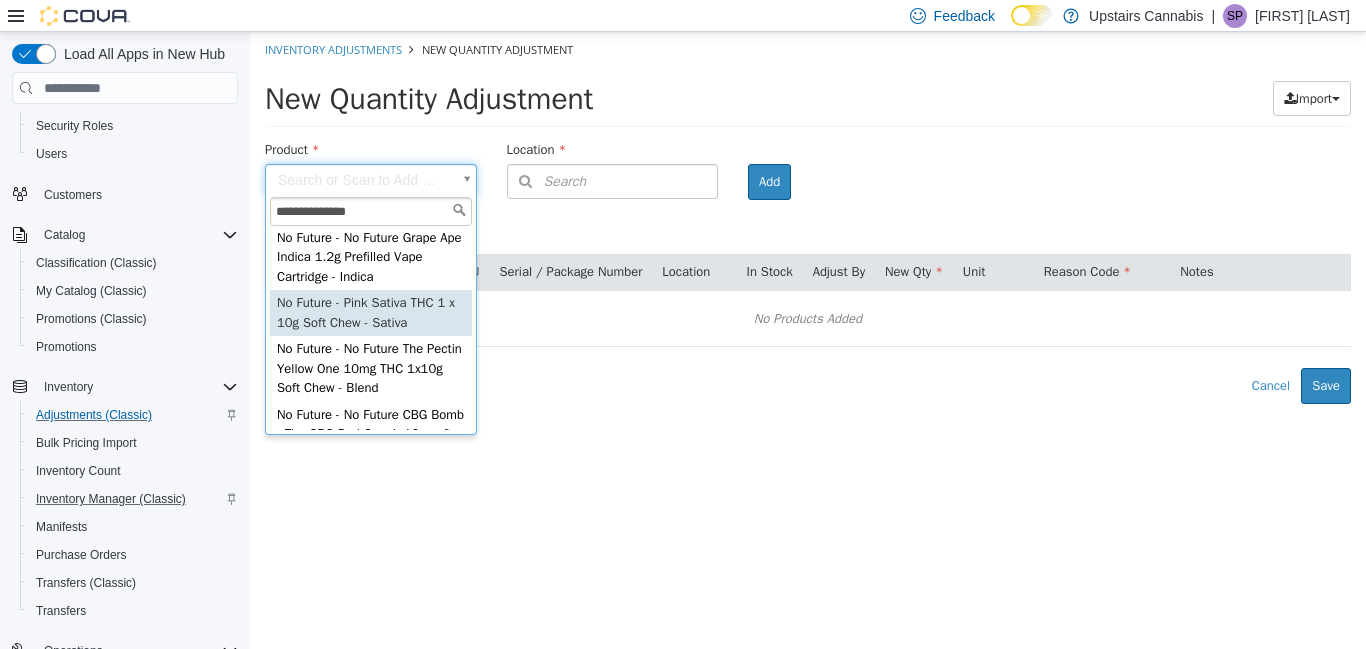 type on "**********" 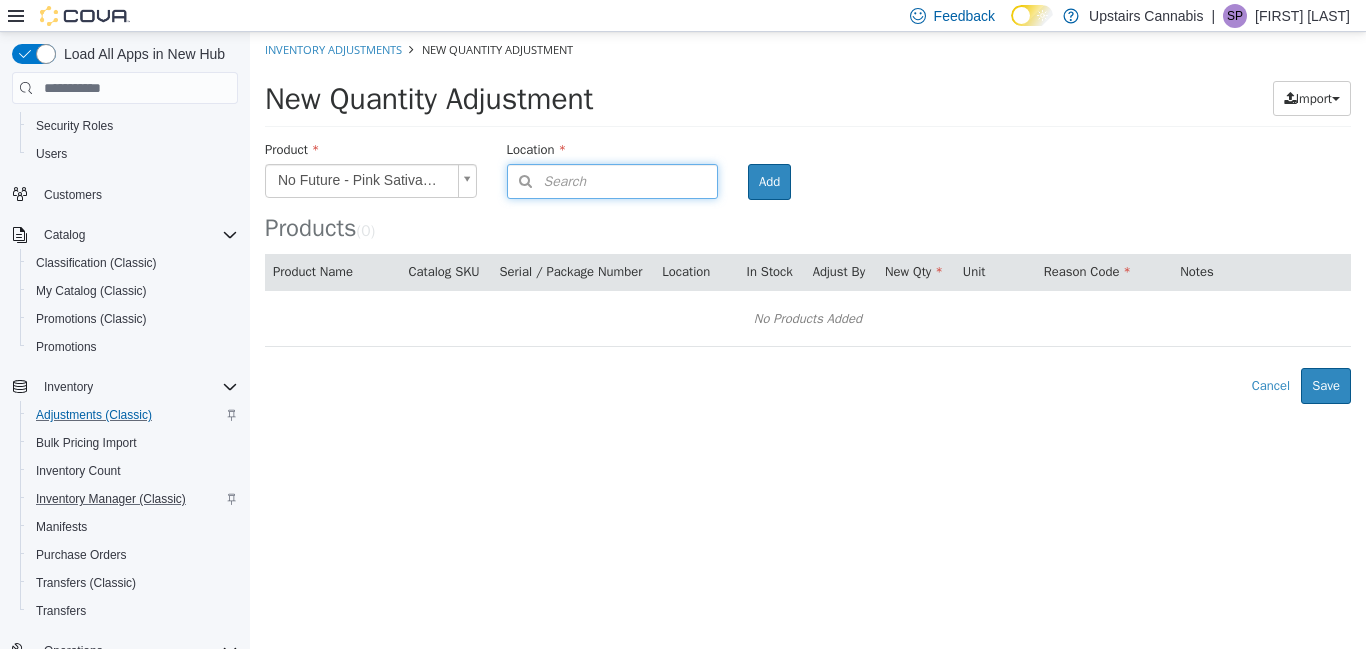 click on "Search" at bounding box center [547, 181] 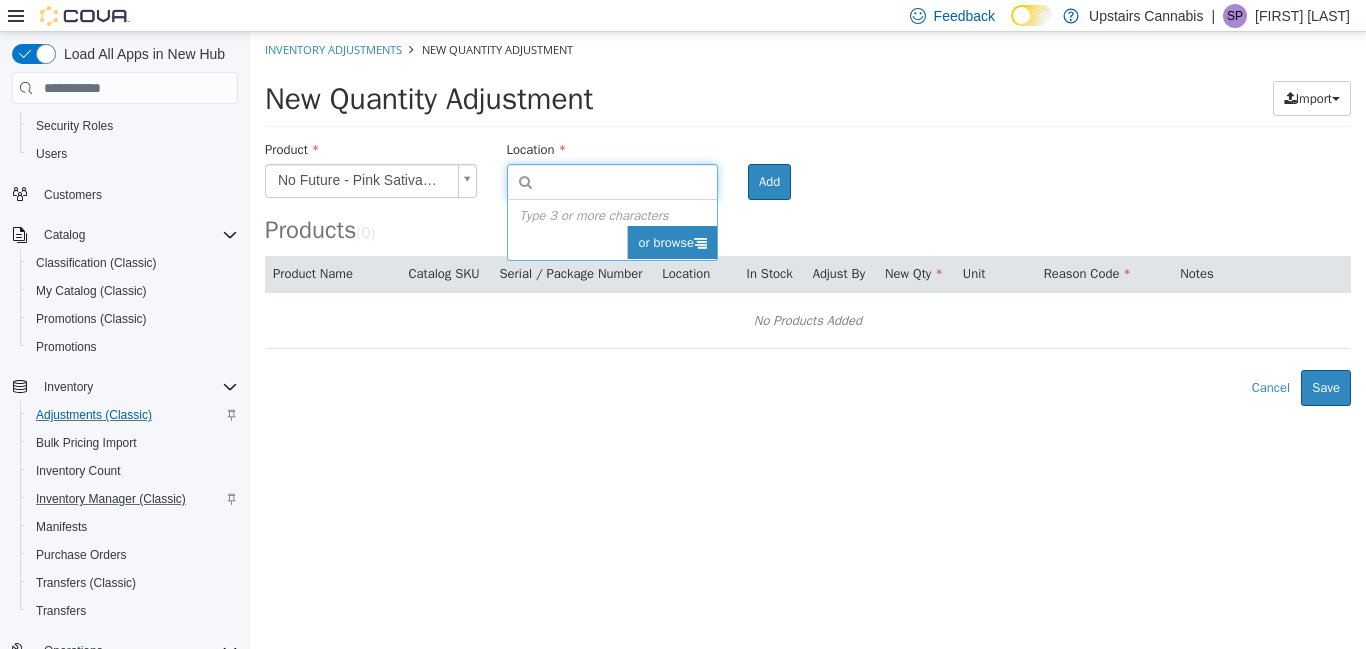 click on "or browse" at bounding box center [672, 243] 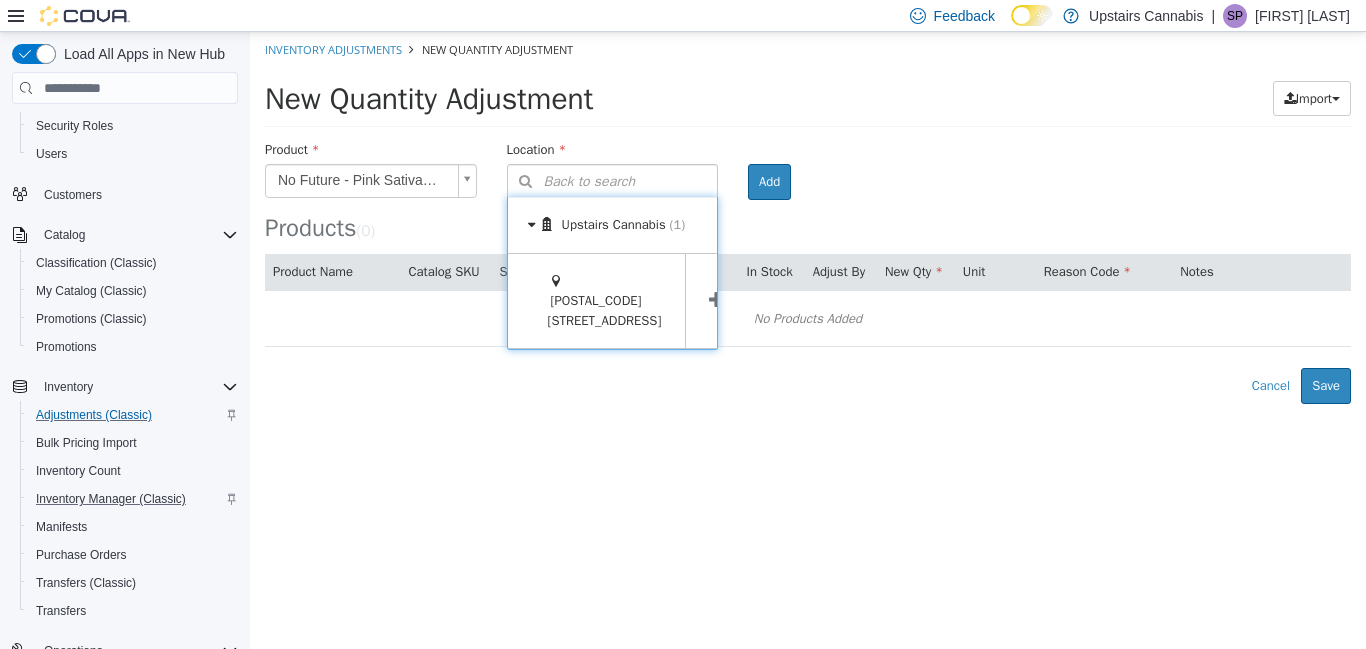click at bounding box center (716, 300) 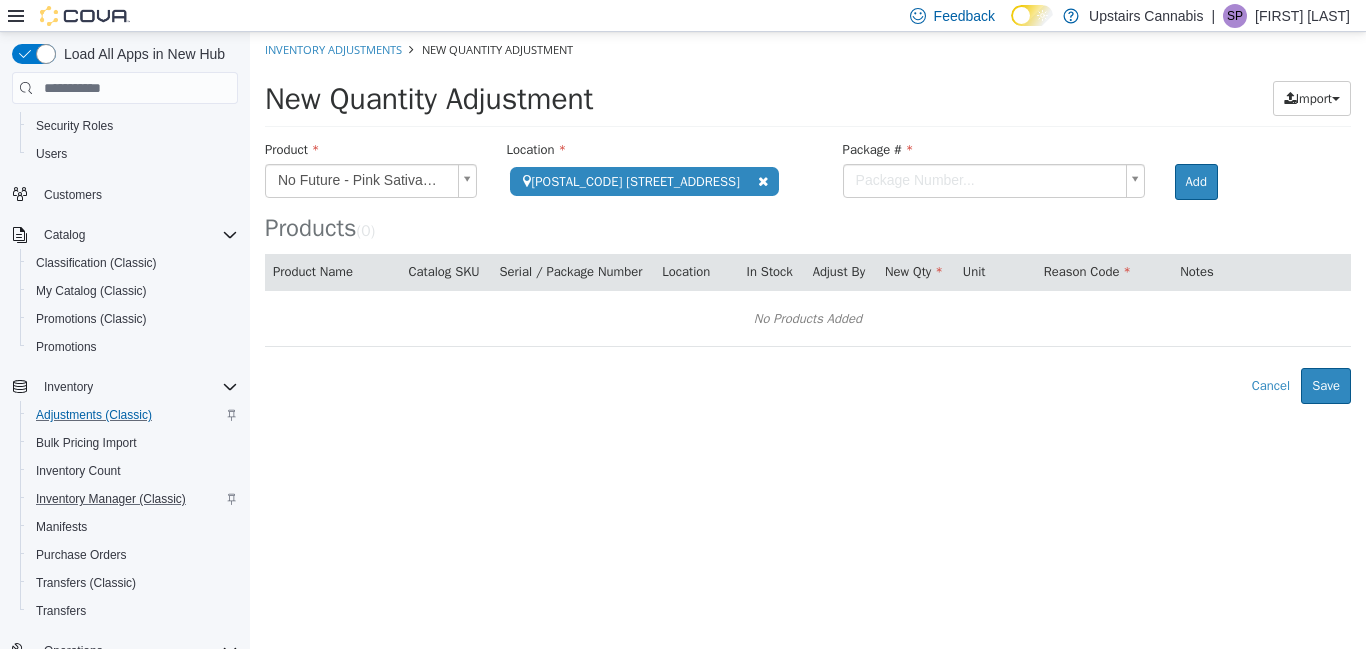click on "**********" at bounding box center (808, 218) 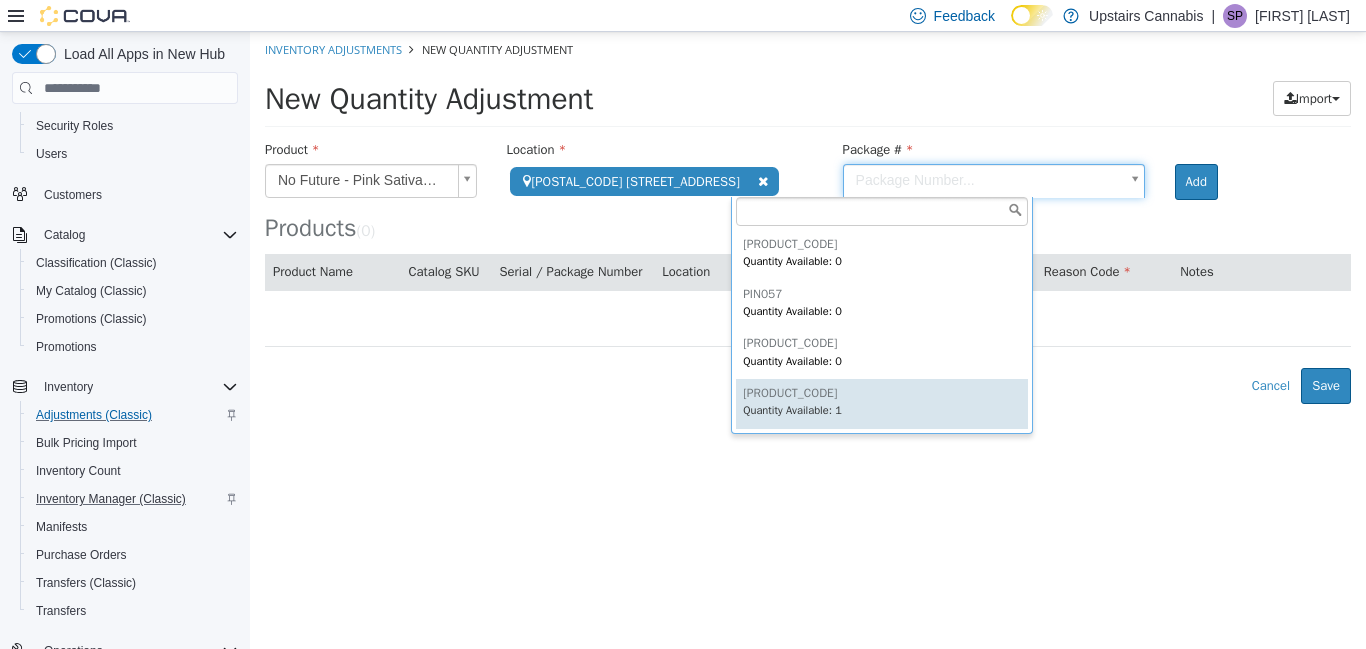 type on "******" 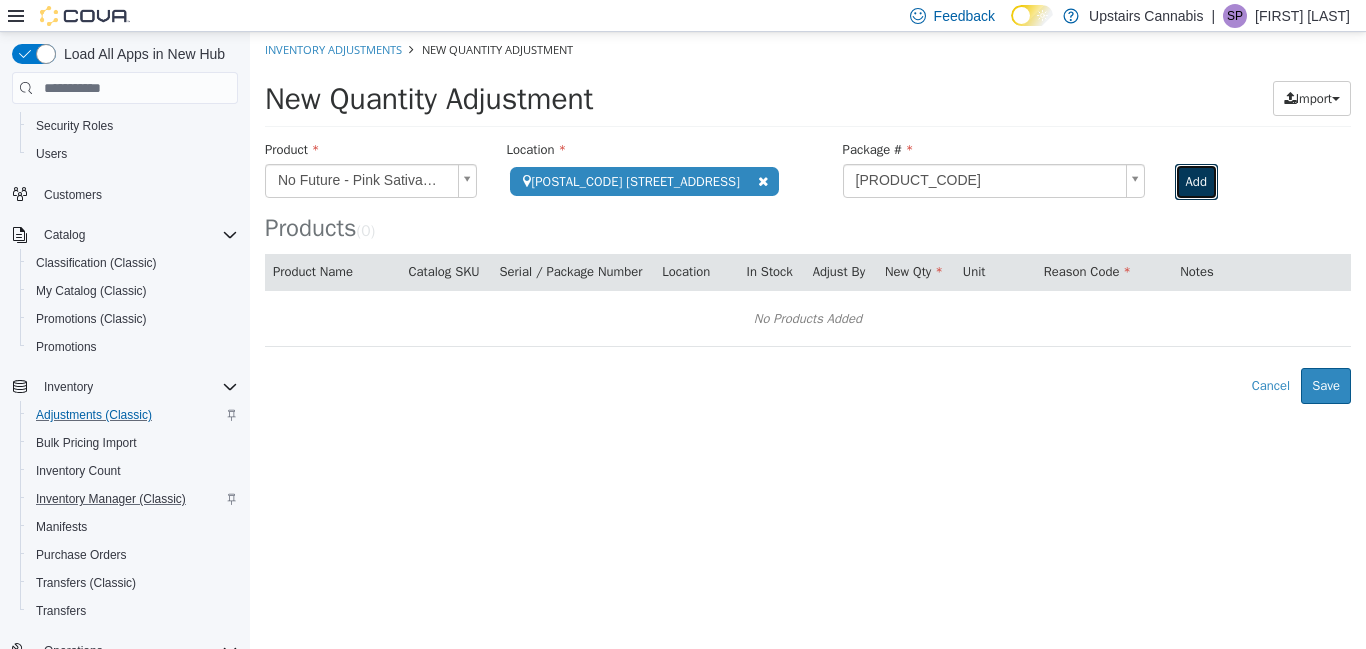 click on "Add" at bounding box center [1196, 182] 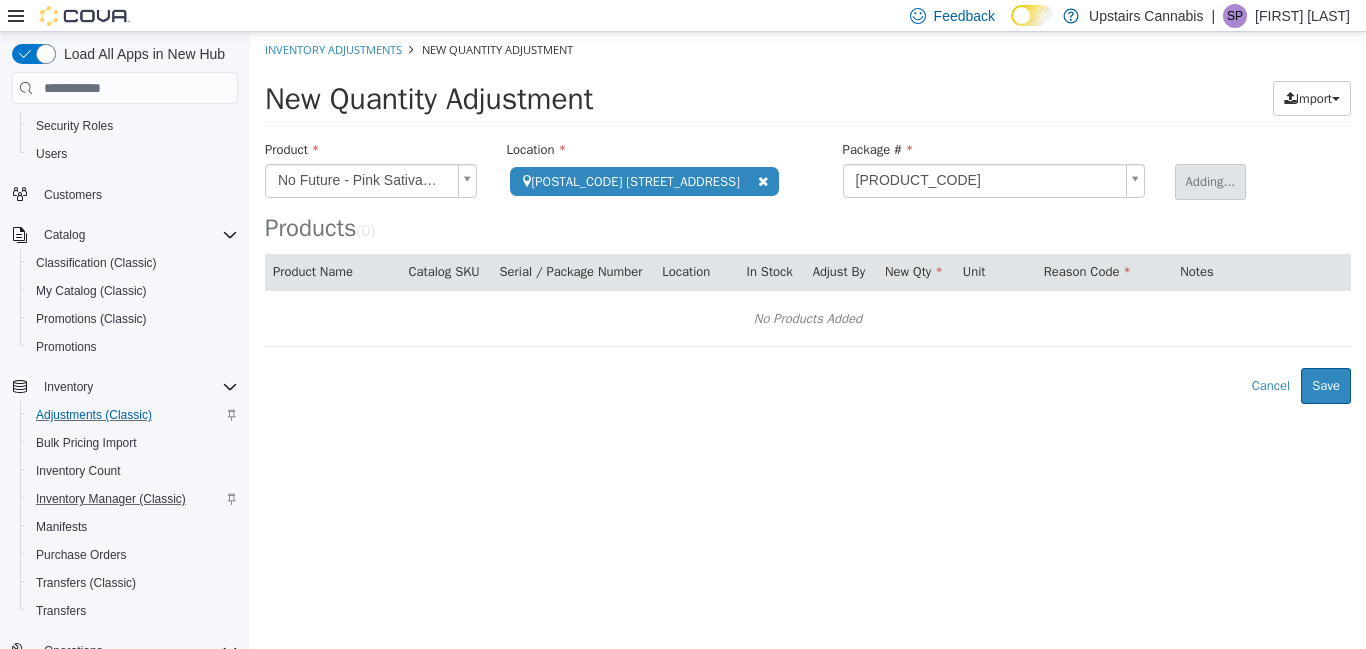 type 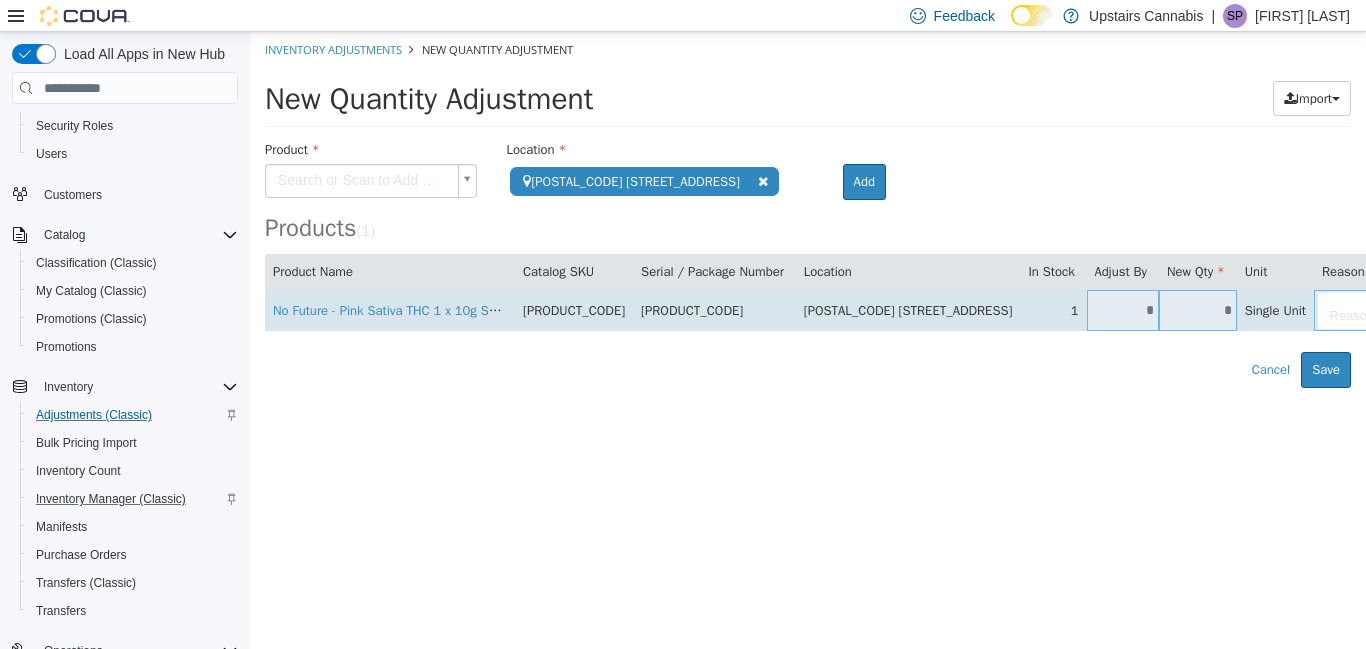 click on "*" at bounding box center (1123, 310) 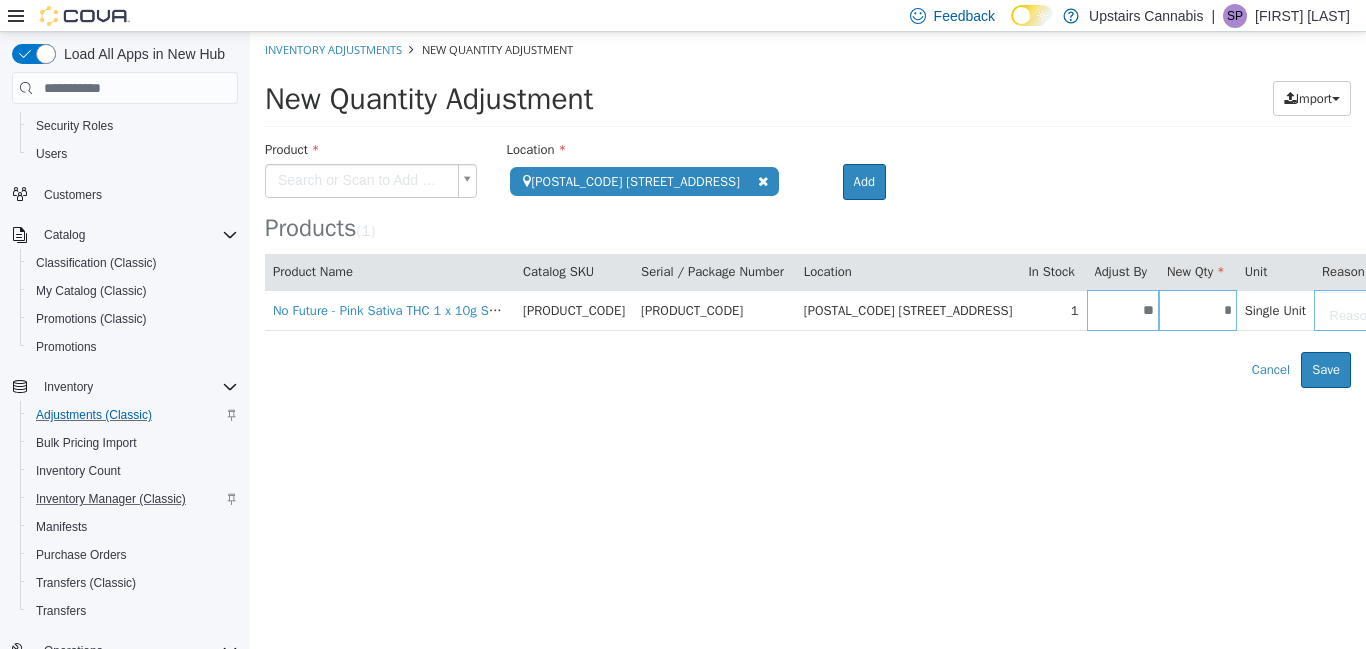 type on "**" 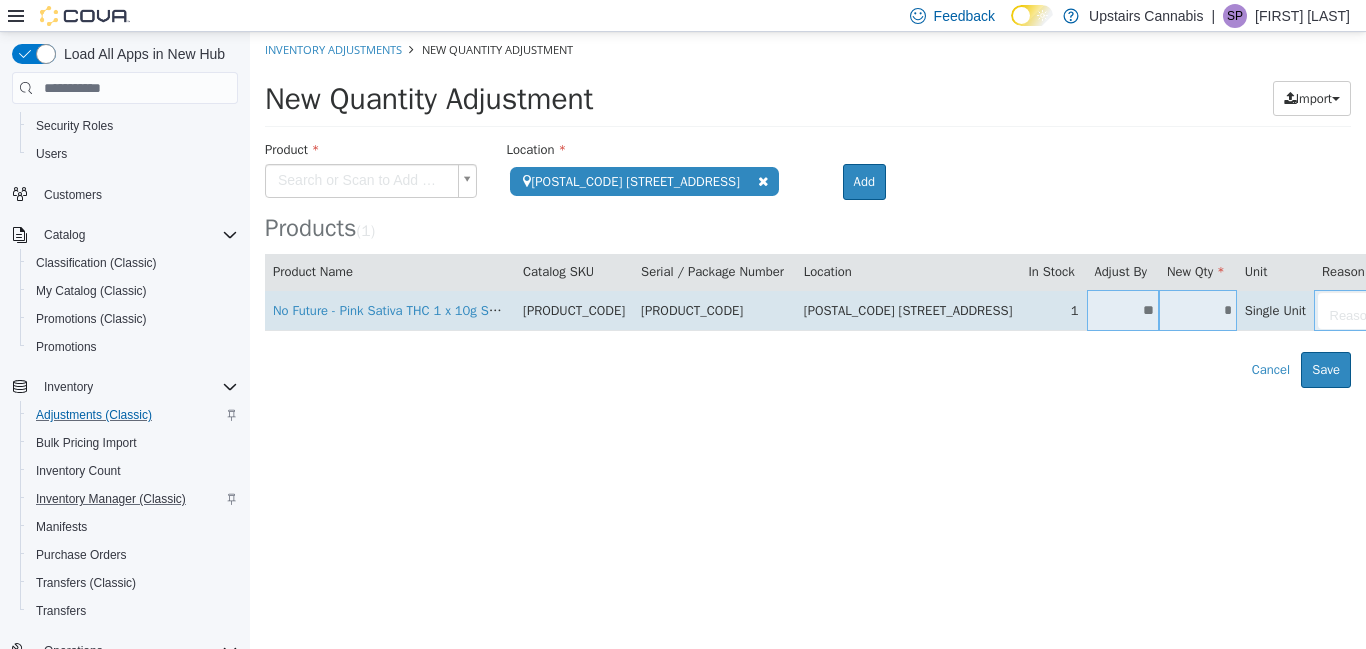 click on "**********" at bounding box center (808, 210) 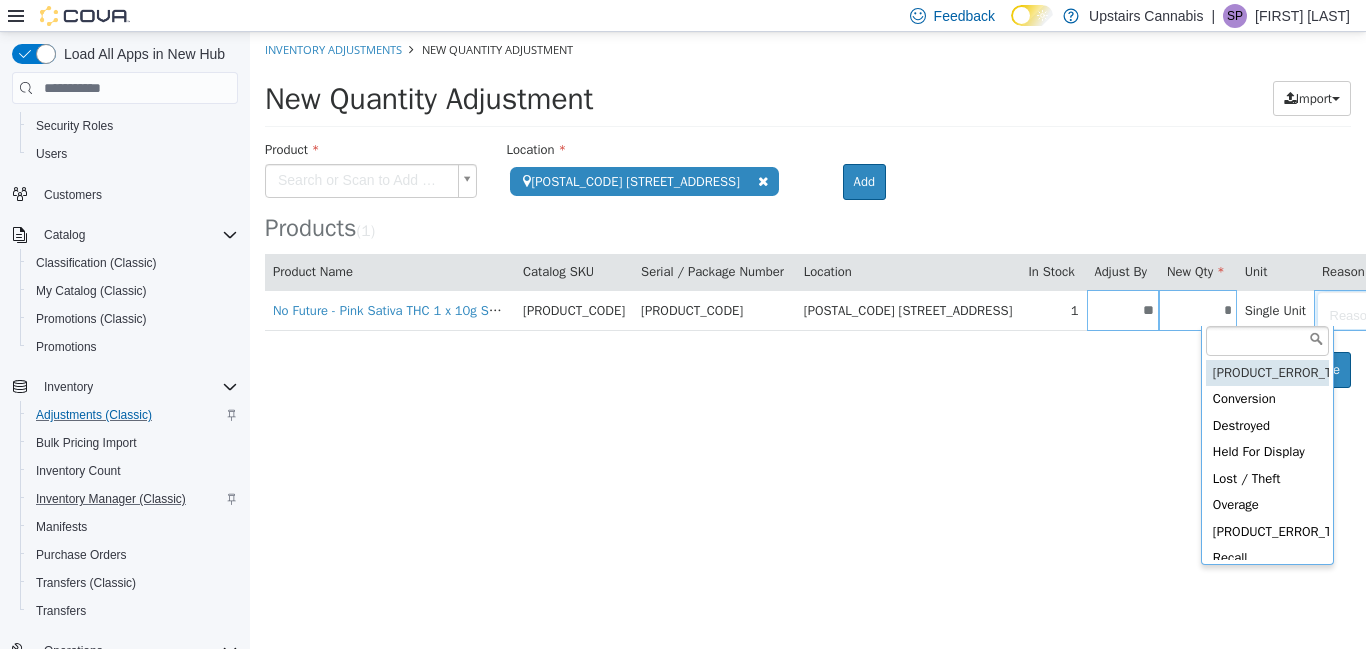 type on "**********" 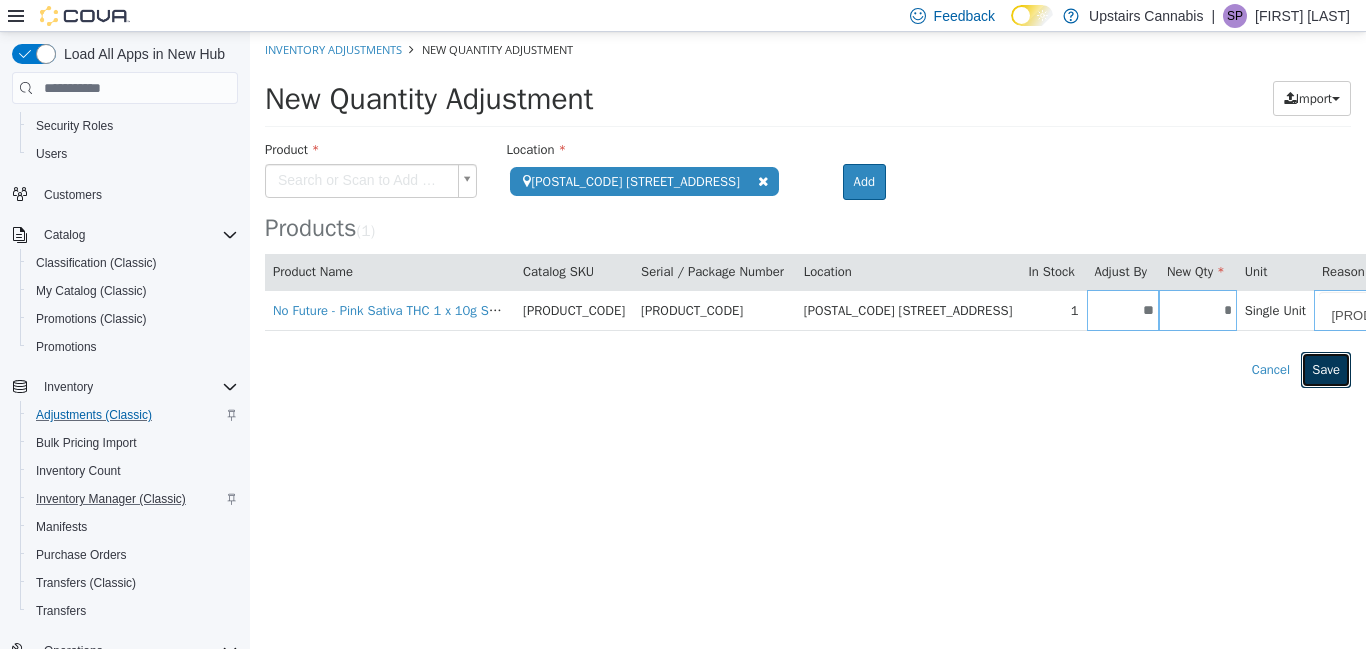 click on "Save" at bounding box center (1326, 370) 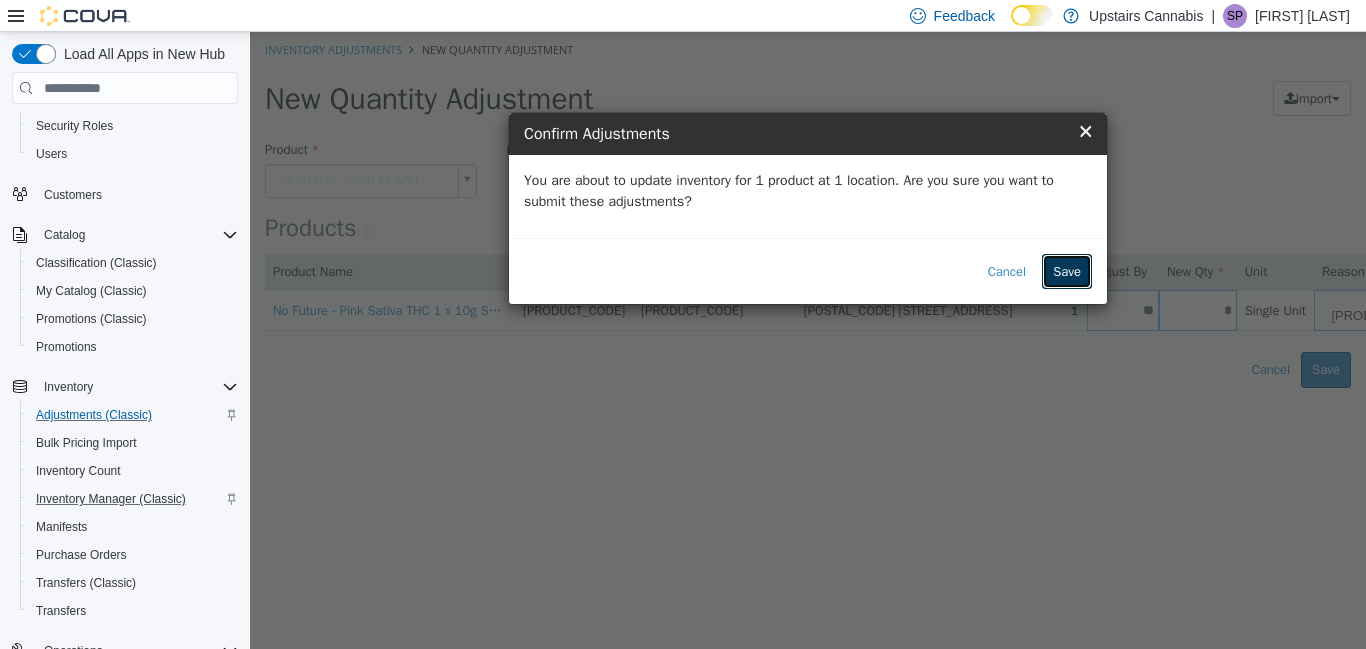 click on "Save" at bounding box center [1067, 272] 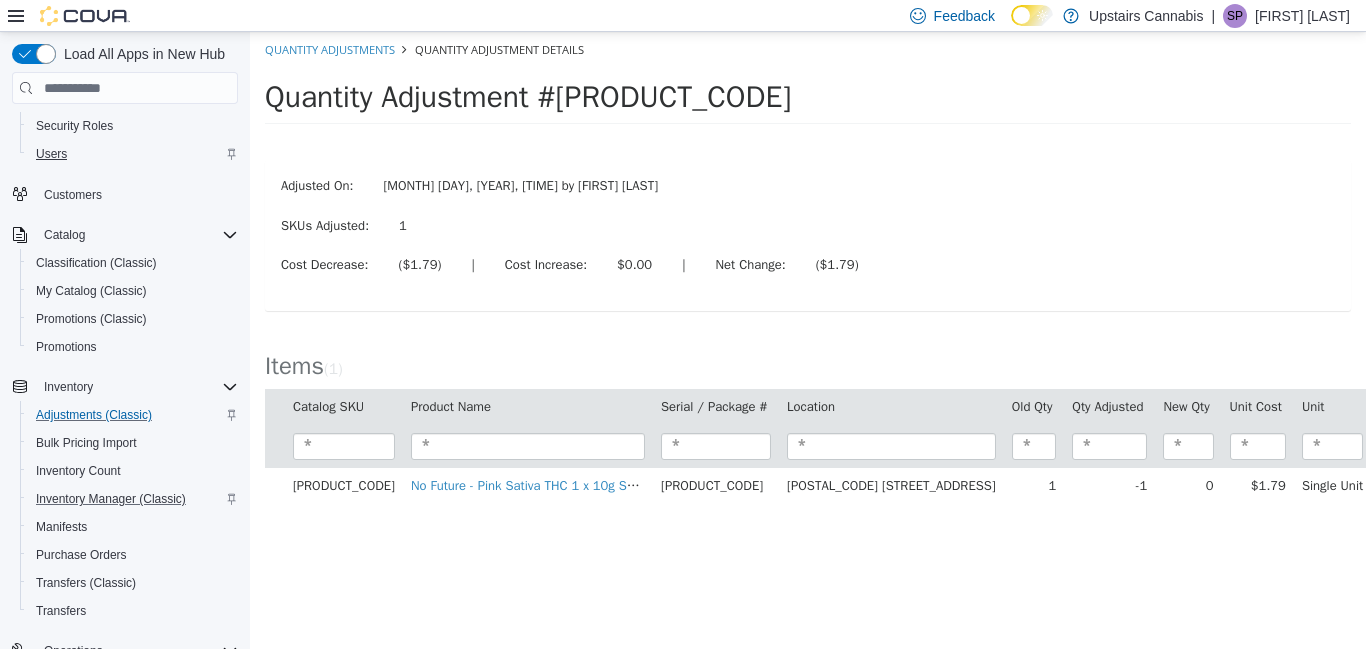 scroll, scrollTop: 0, scrollLeft: 0, axis: both 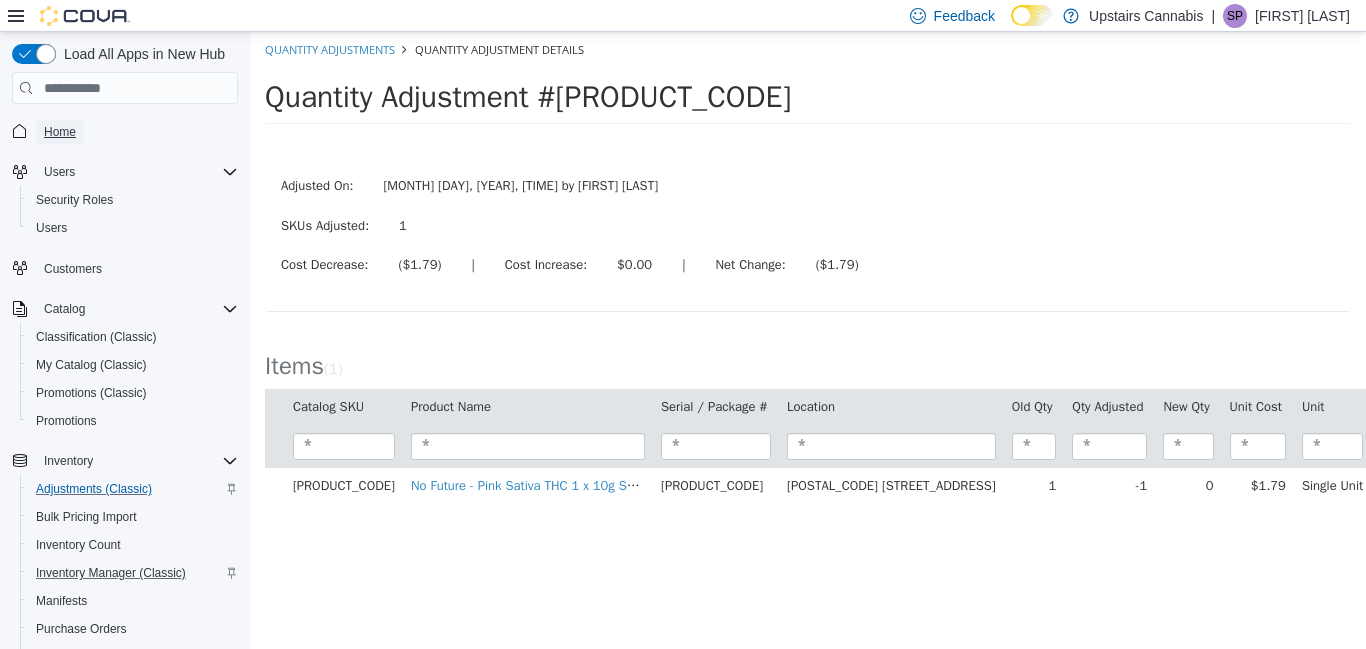 click on "Home" at bounding box center (60, 132) 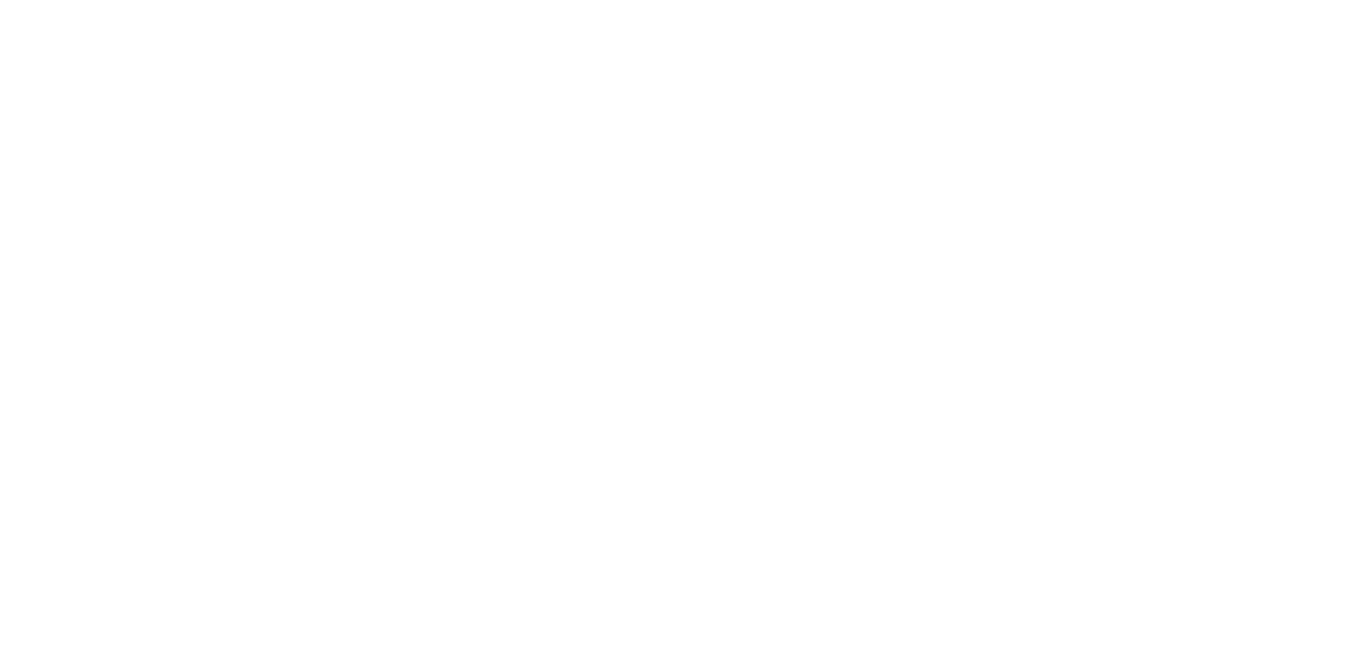 scroll, scrollTop: 0, scrollLeft: 0, axis: both 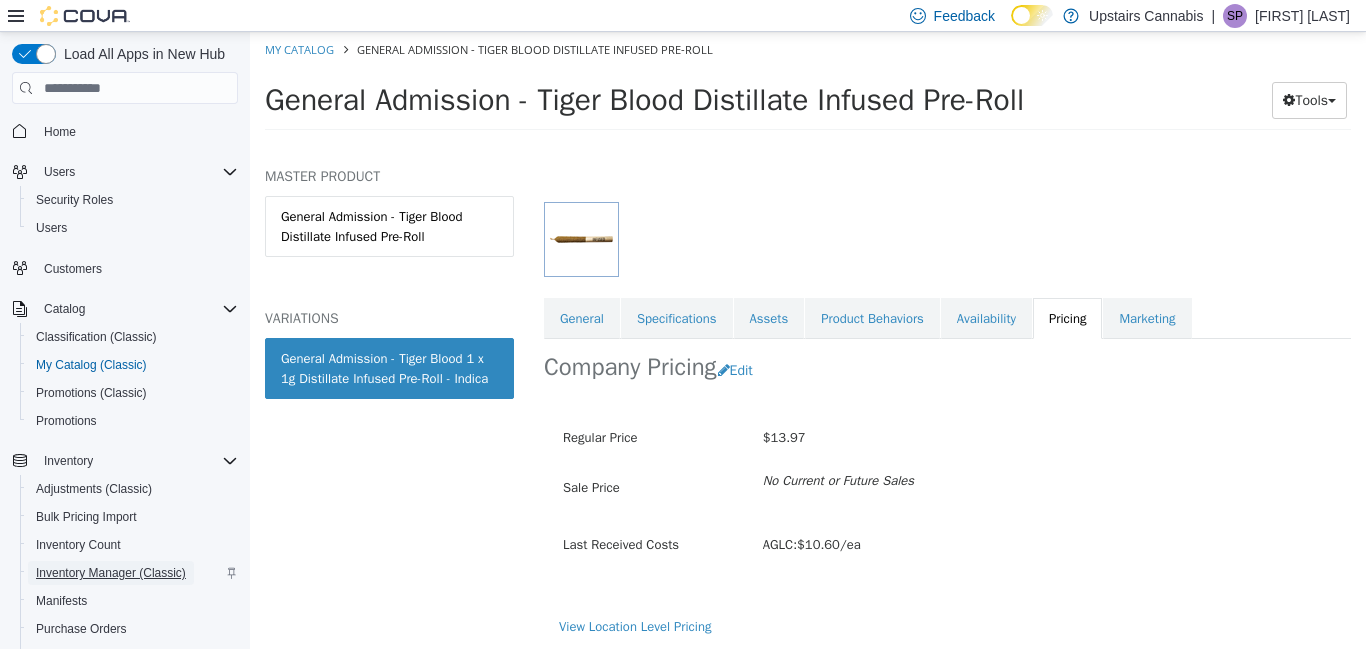 click on "Inventory Manager (Classic)" at bounding box center [111, 573] 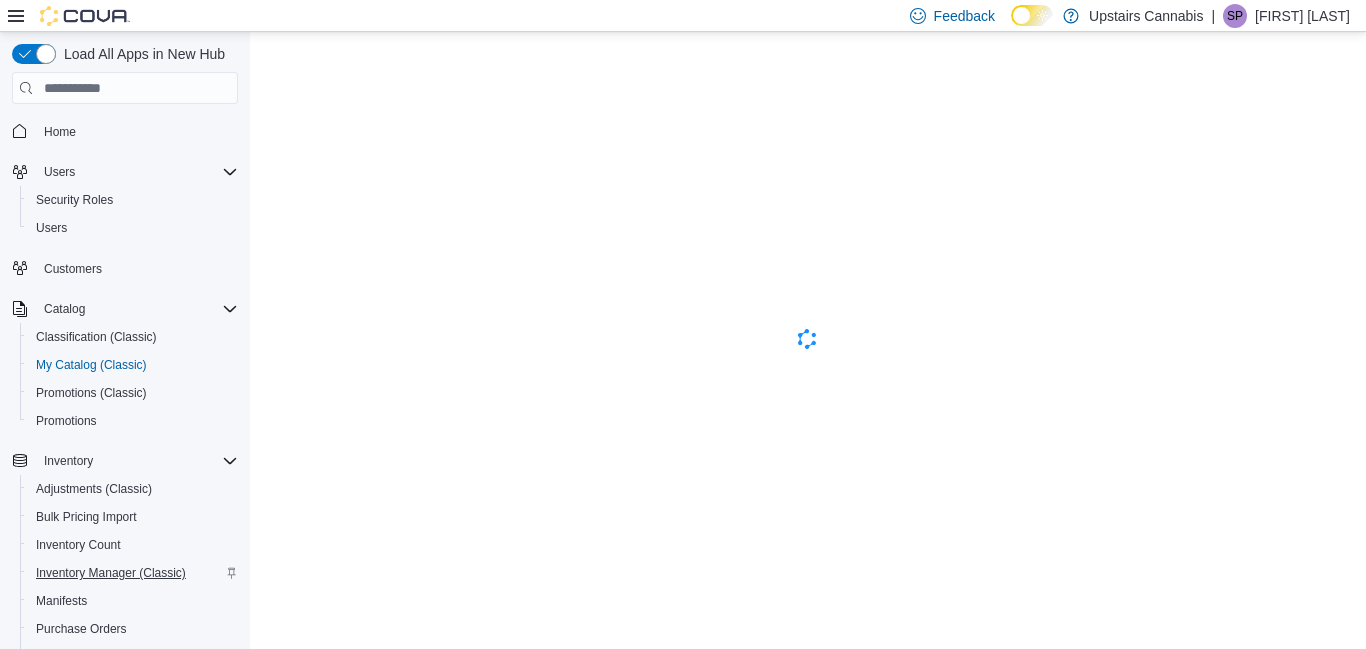 scroll, scrollTop: 0, scrollLeft: 0, axis: both 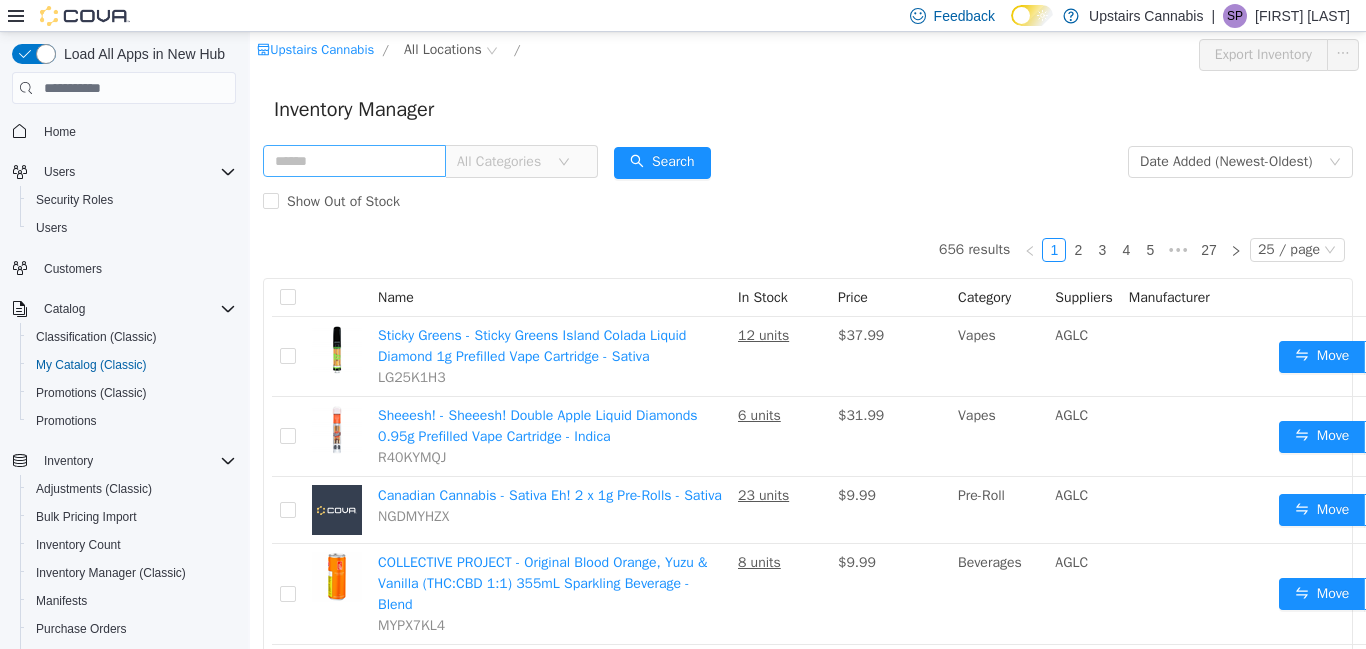 click at bounding box center (354, 161) 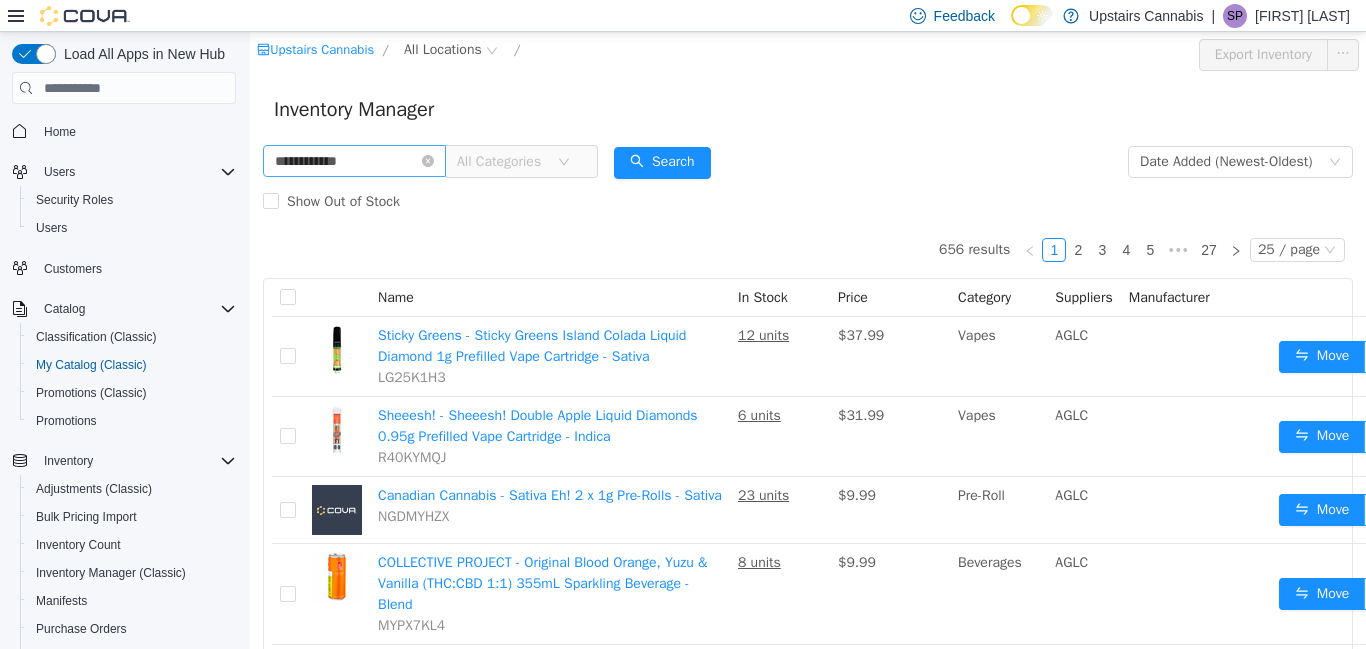 type on "**********" 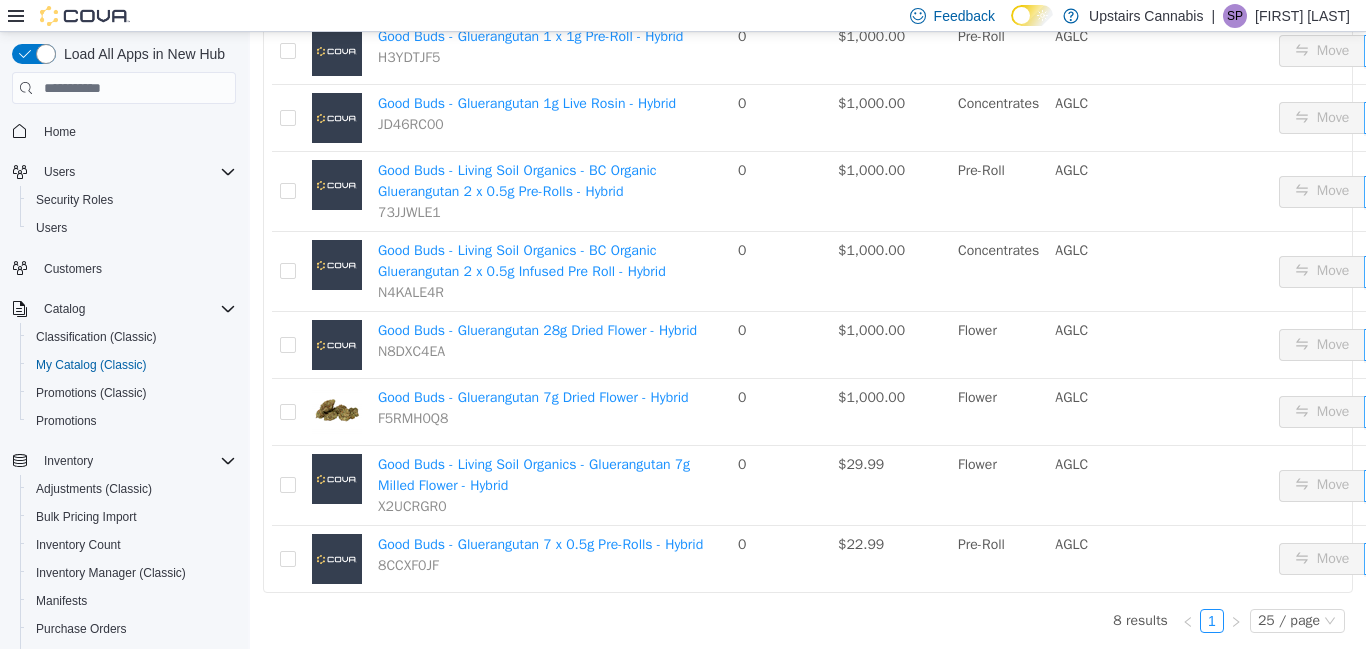 scroll, scrollTop: 351, scrollLeft: 0, axis: vertical 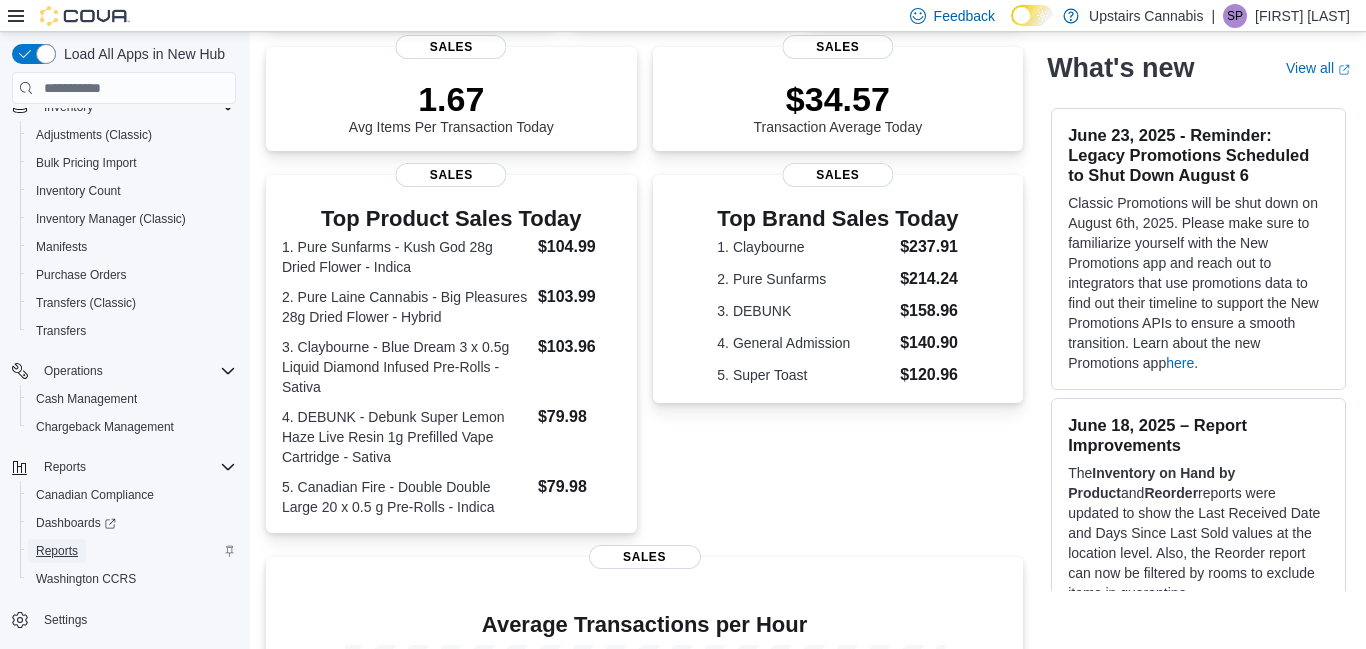 click on "Reports" at bounding box center [57, 551] 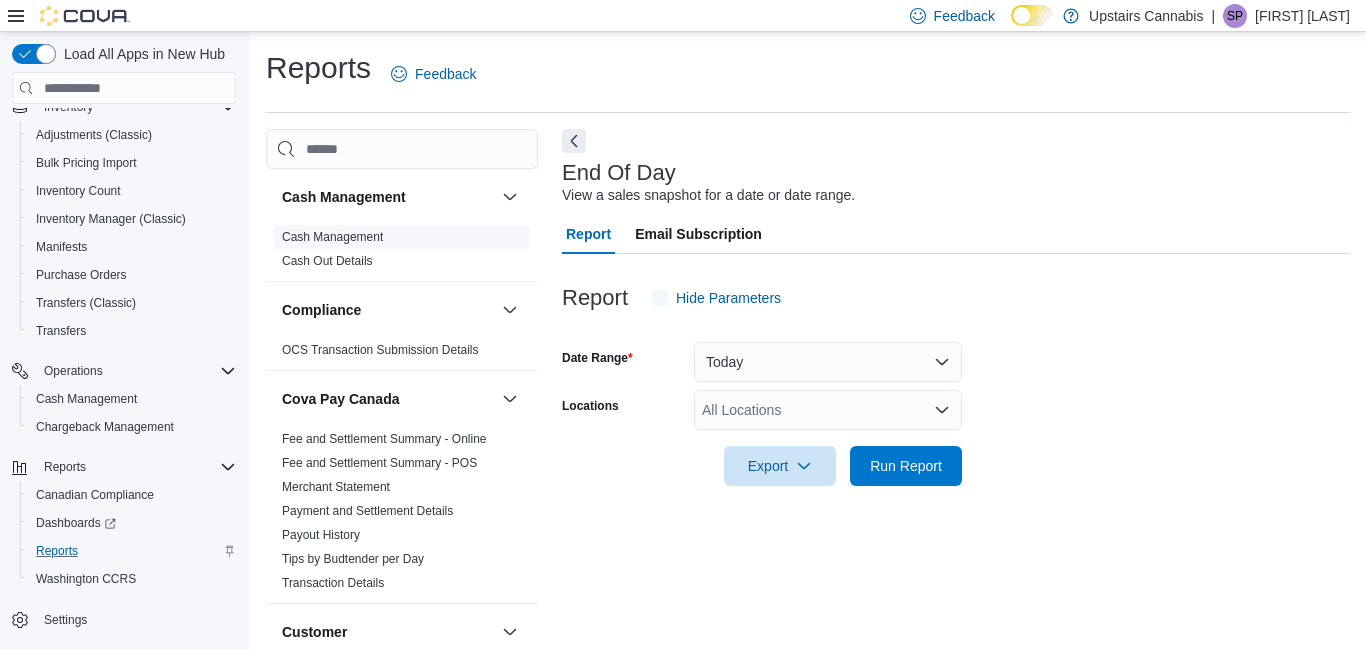 scroll, scrollTop: 22, scrollLeft: 0, axis: vertical 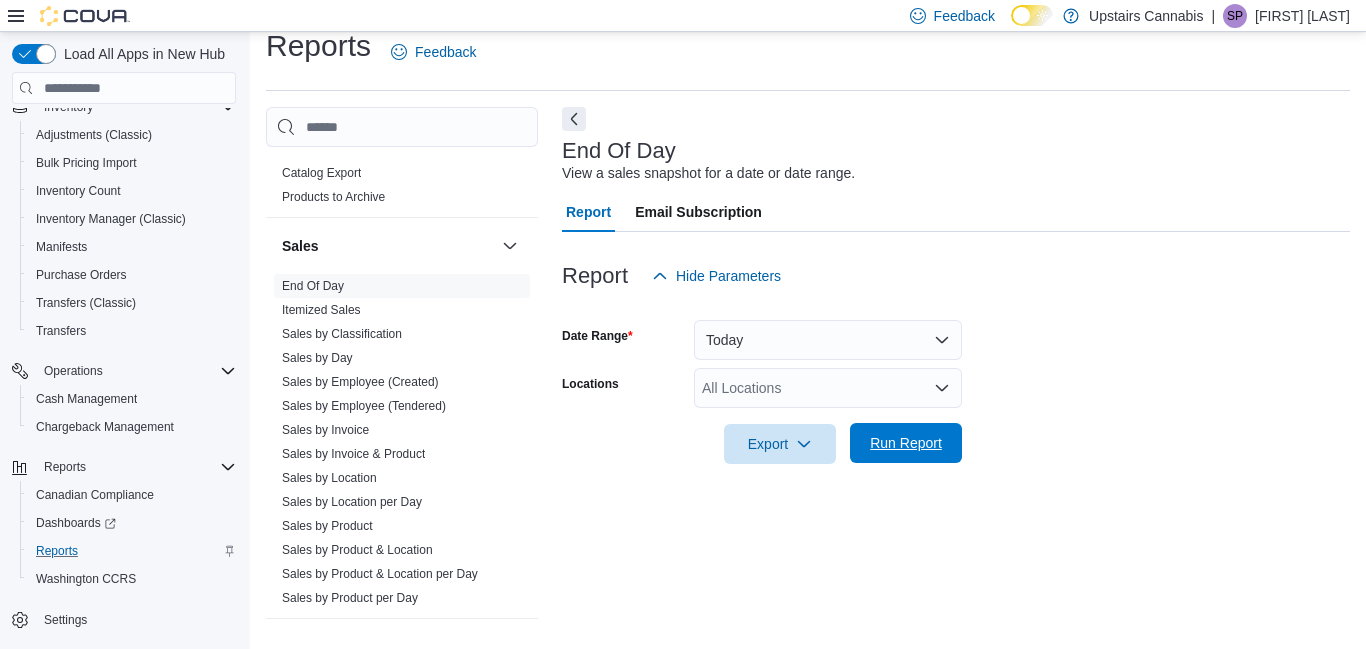 click on "Run Report" at bounding box center (906, 443) 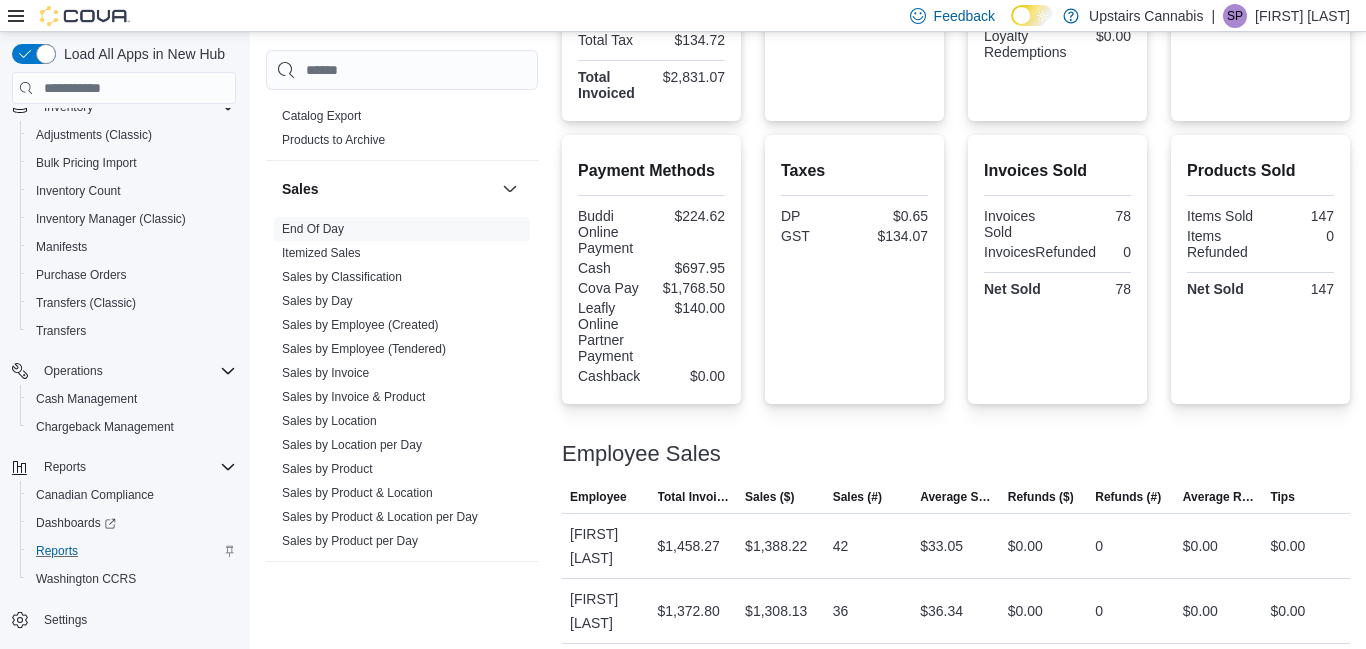 scroll, scrollTop: 602, scrollLeft: 0, axis: vertical 